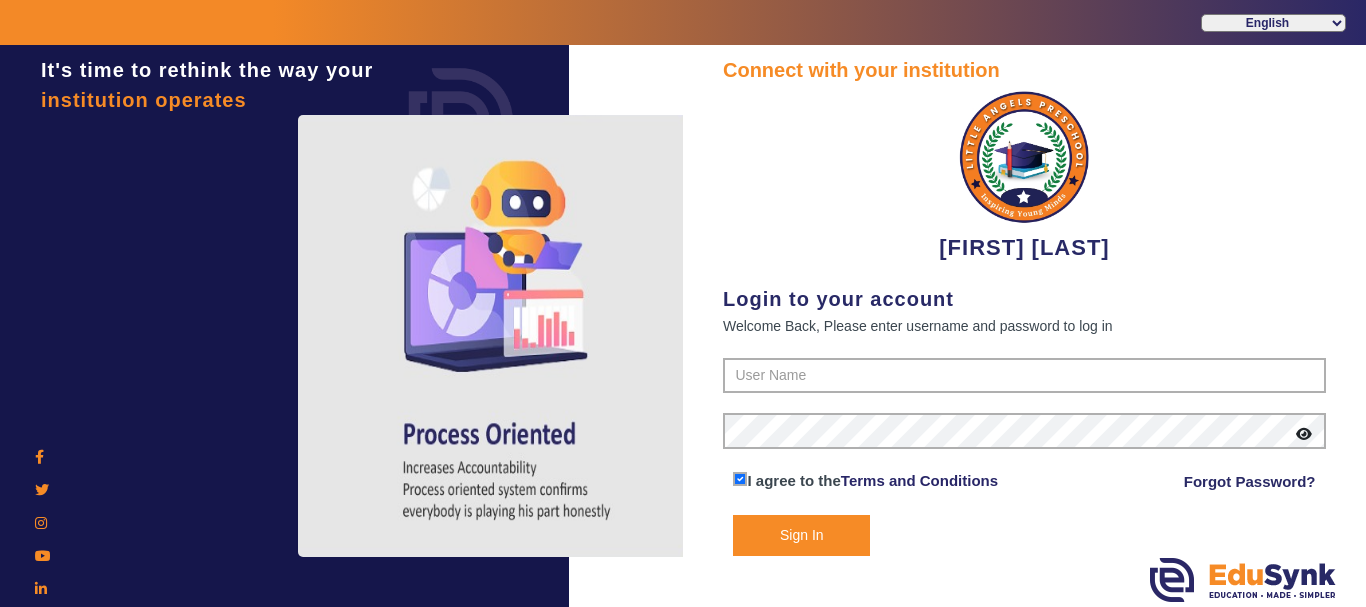 scroll, scrollTop: 0, scrollLeft: 0, axis: both 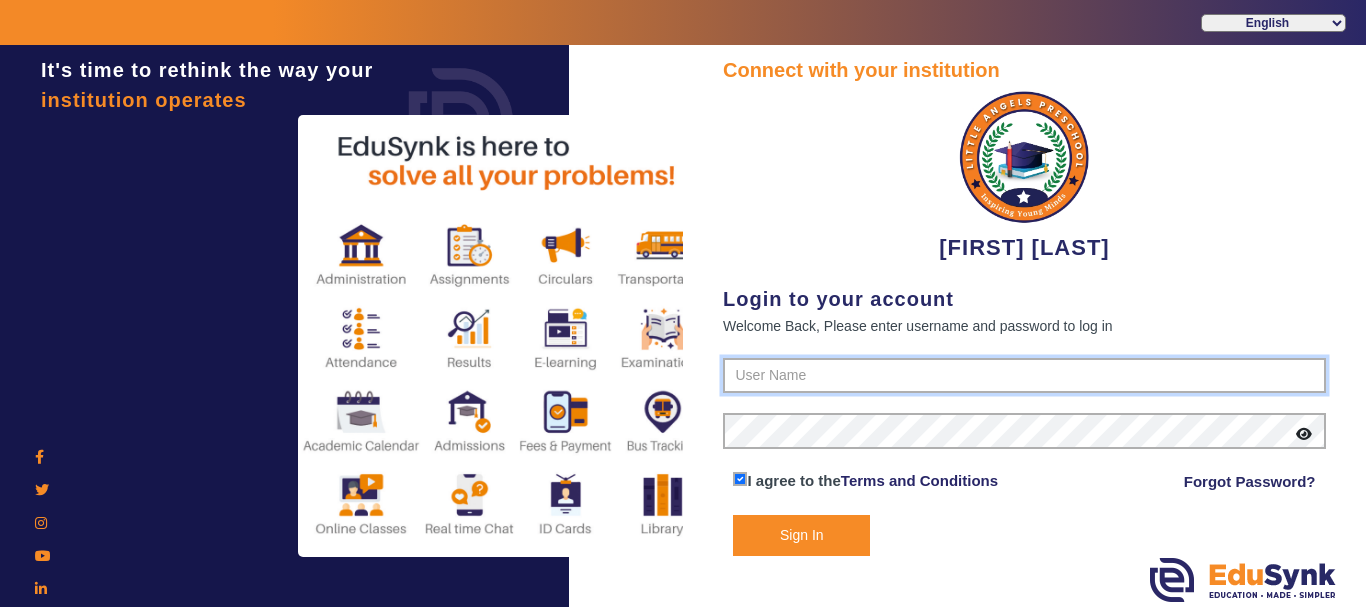 type on "[PHONE]" 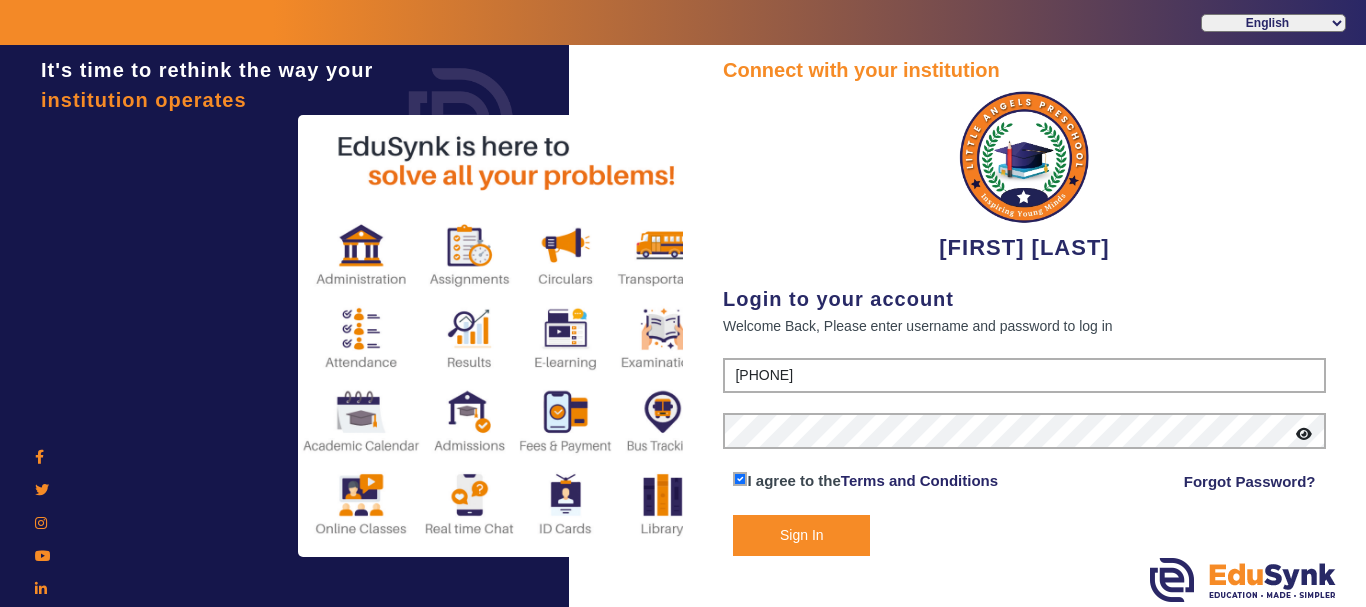 click on "Sign In" 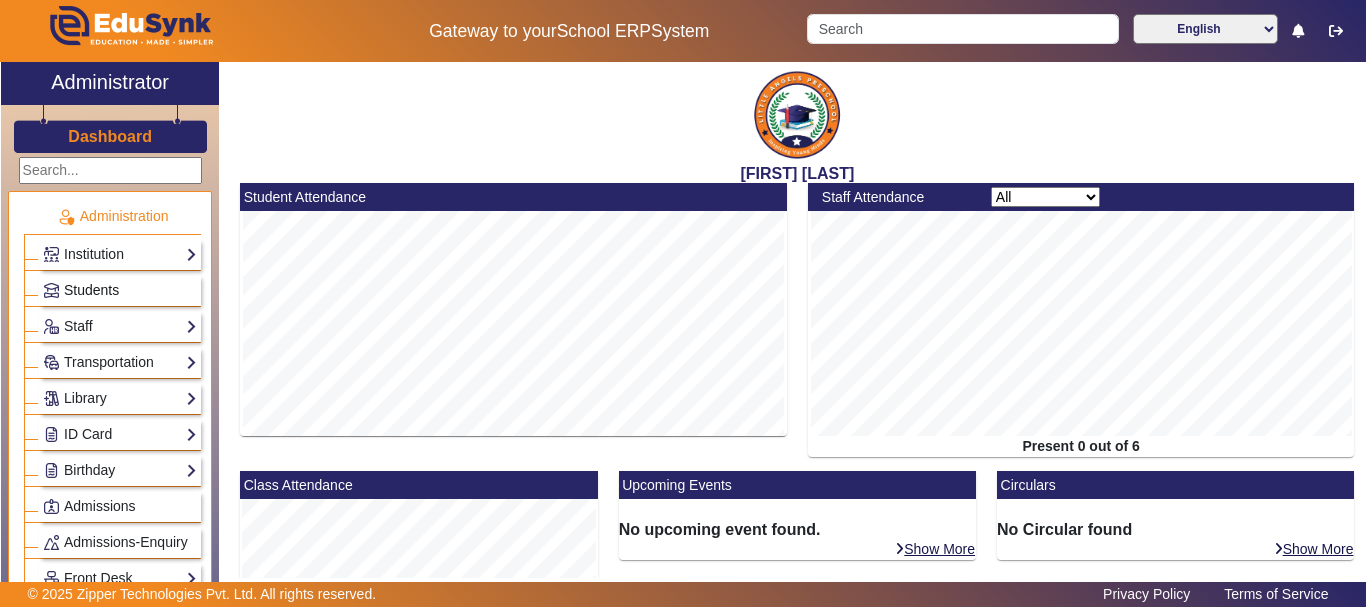 click on "Students" 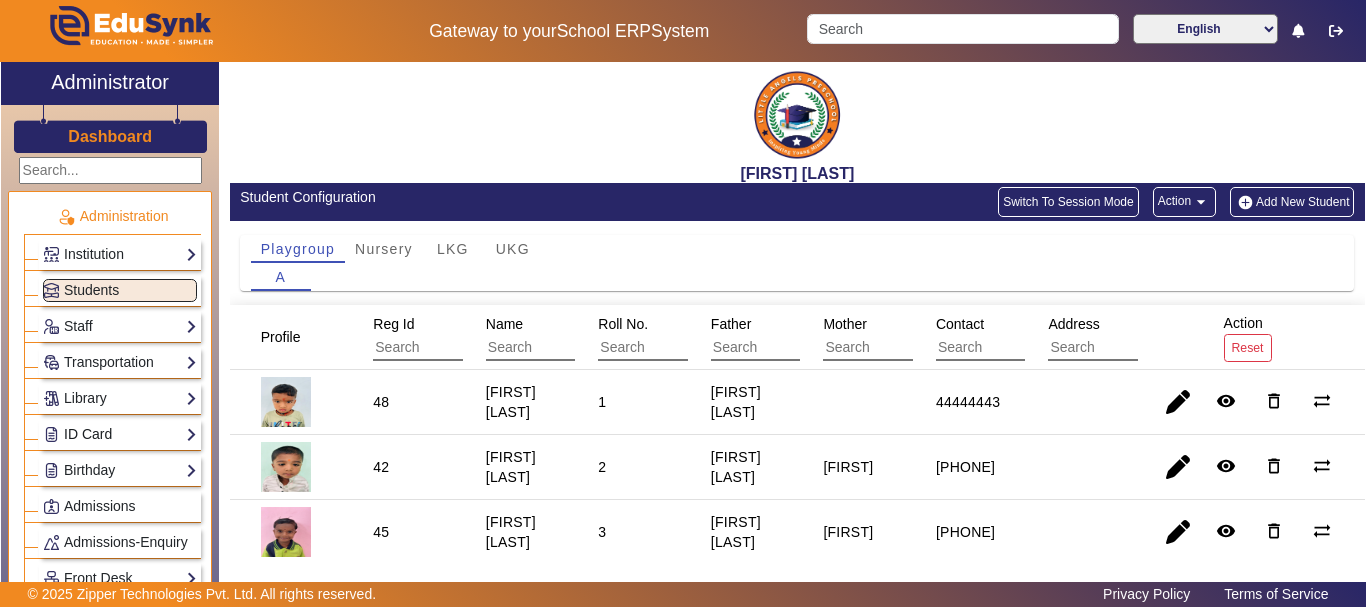 click on "ID Card" 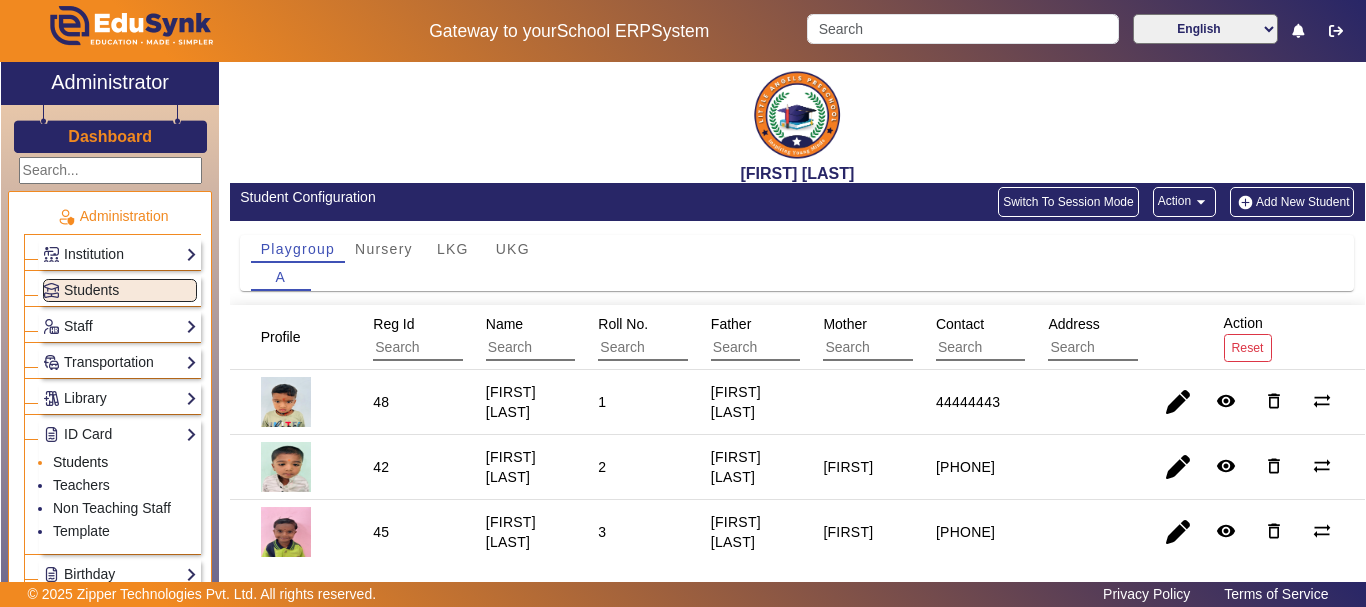 click on "Students" 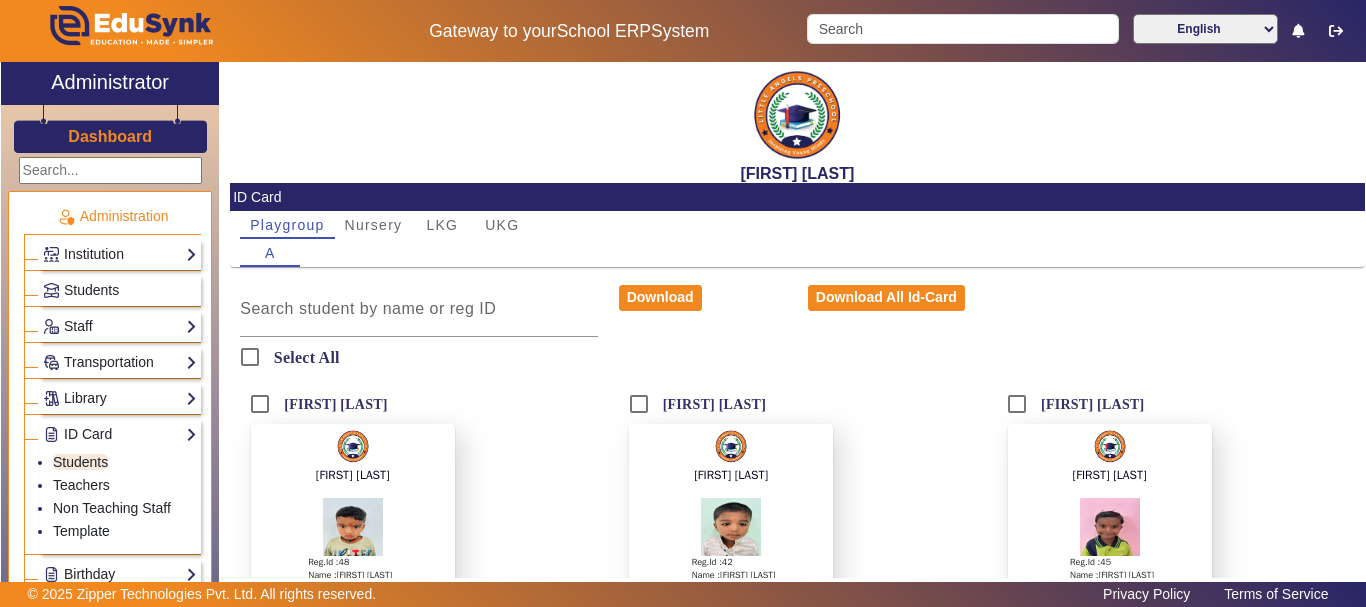 click on "Download Download All Id-Card" 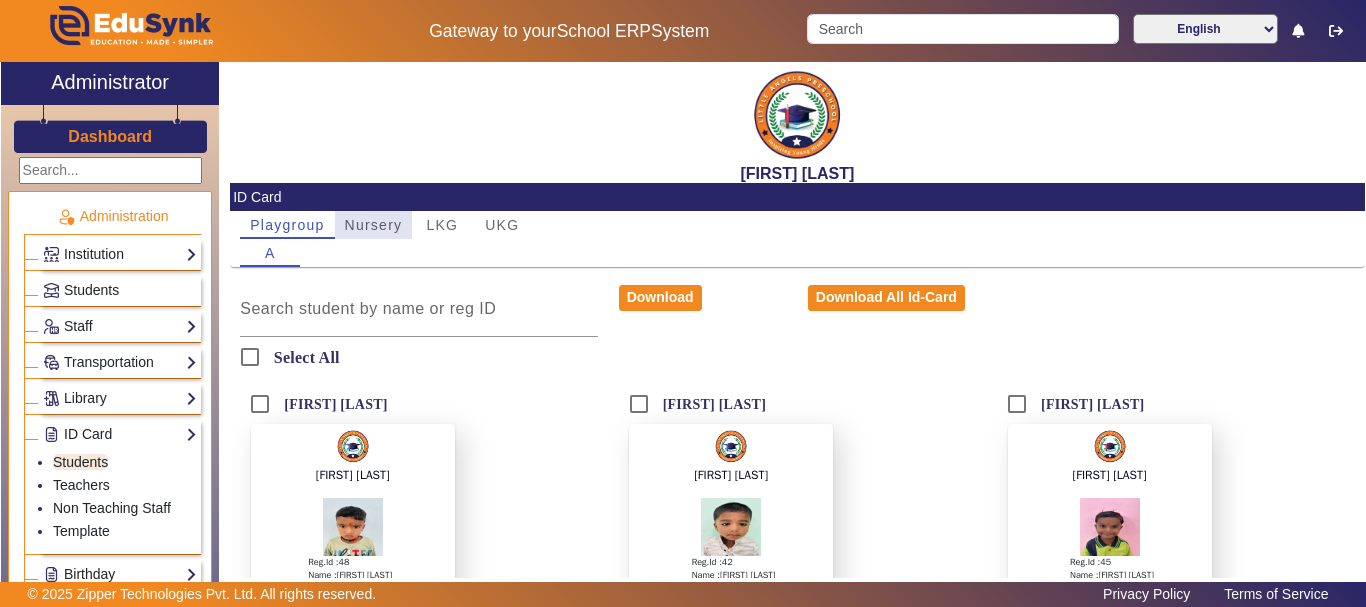 click on "Nursery" at bounding box center [374, 225] 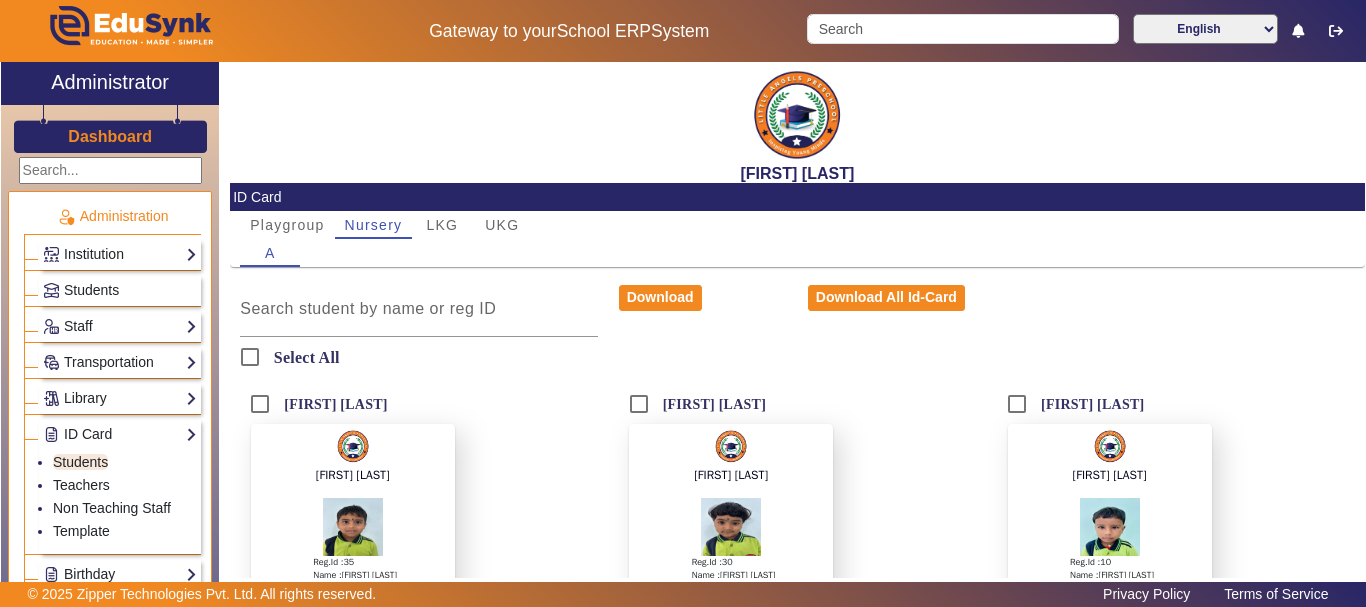 click on "Download Download All Id-Card" 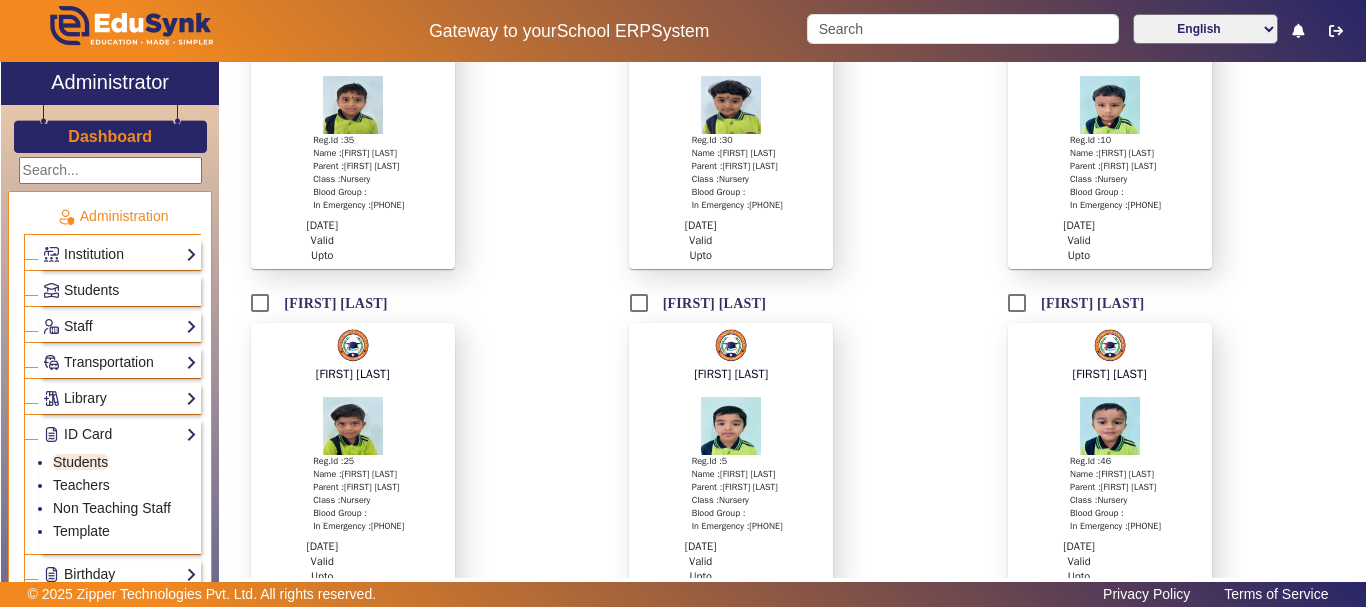 scroll, scrollTop: 451, scrollLeft: 0, axis: vertical 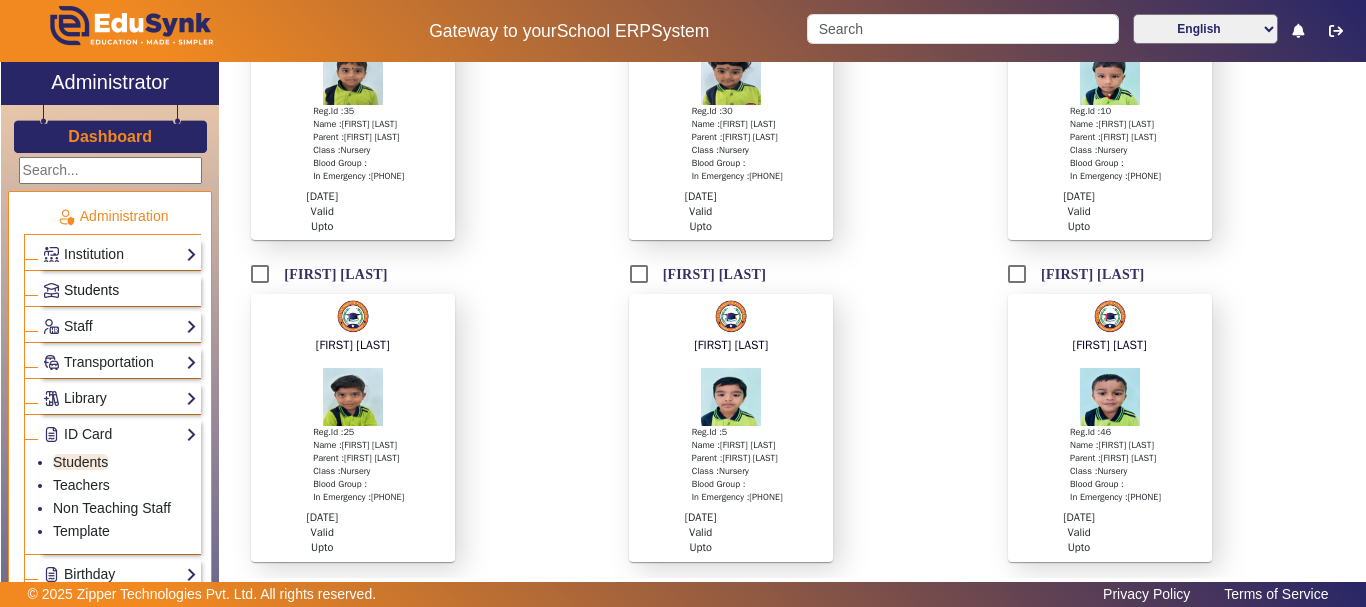 click on "Students" 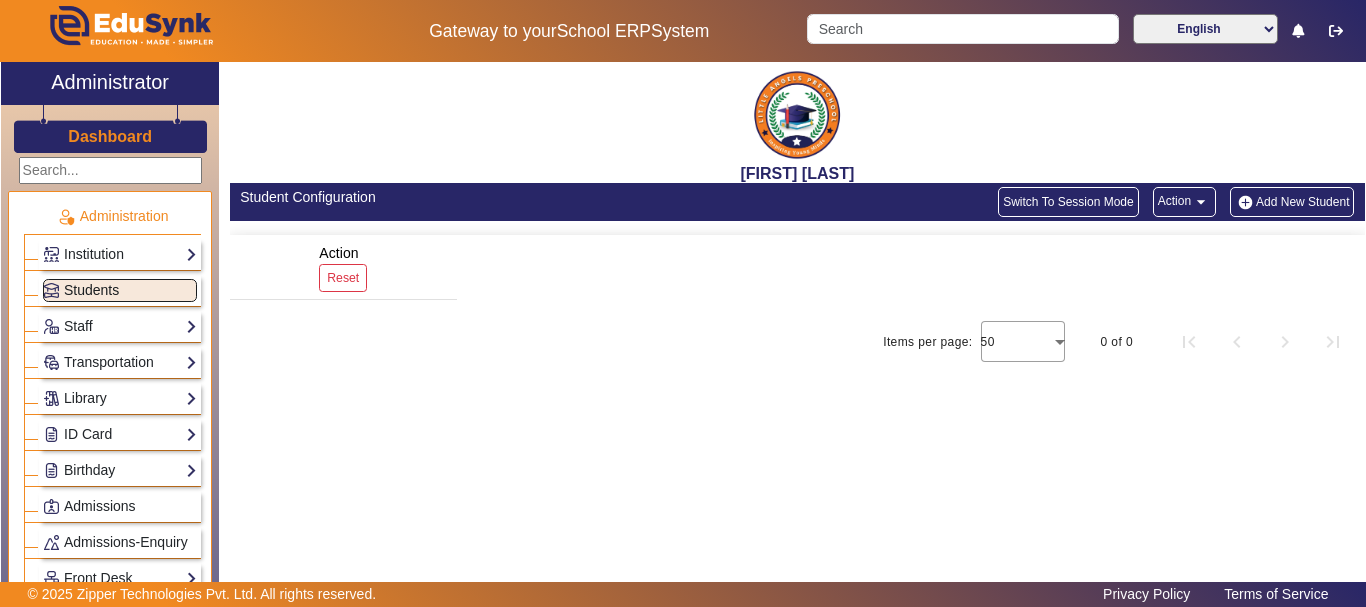 scroll, scrollTop: 0, scrollLeft: 0, axis: both 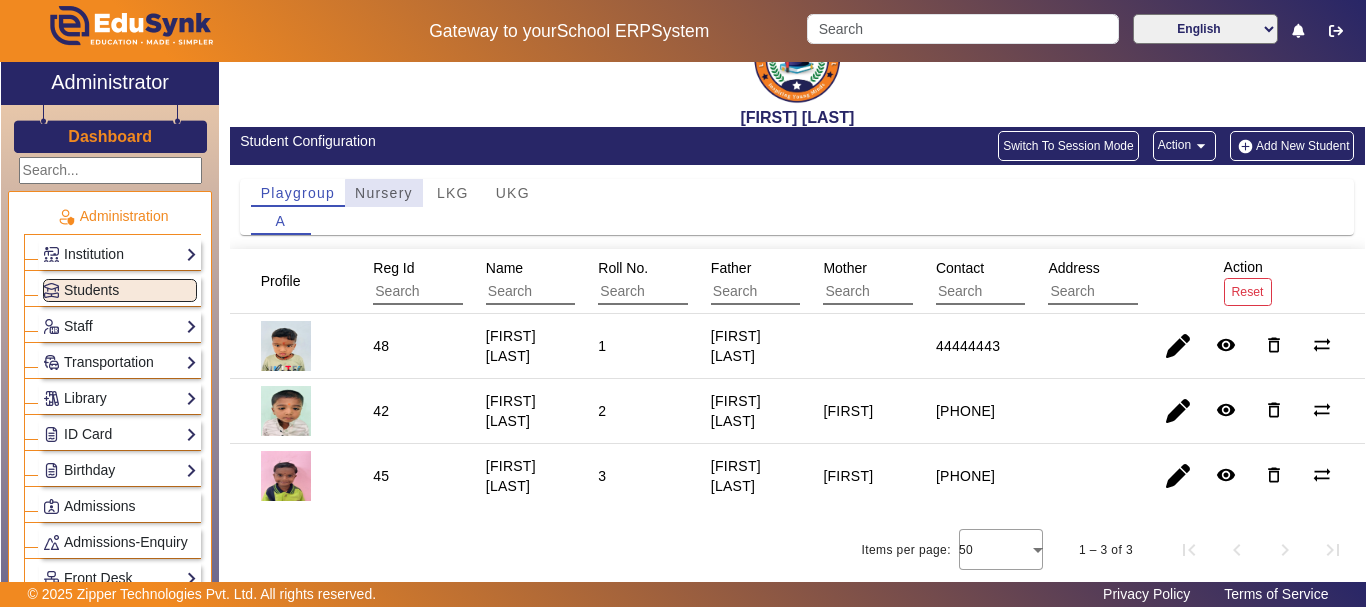click on "Nursery" at bounding box center (384, 193) 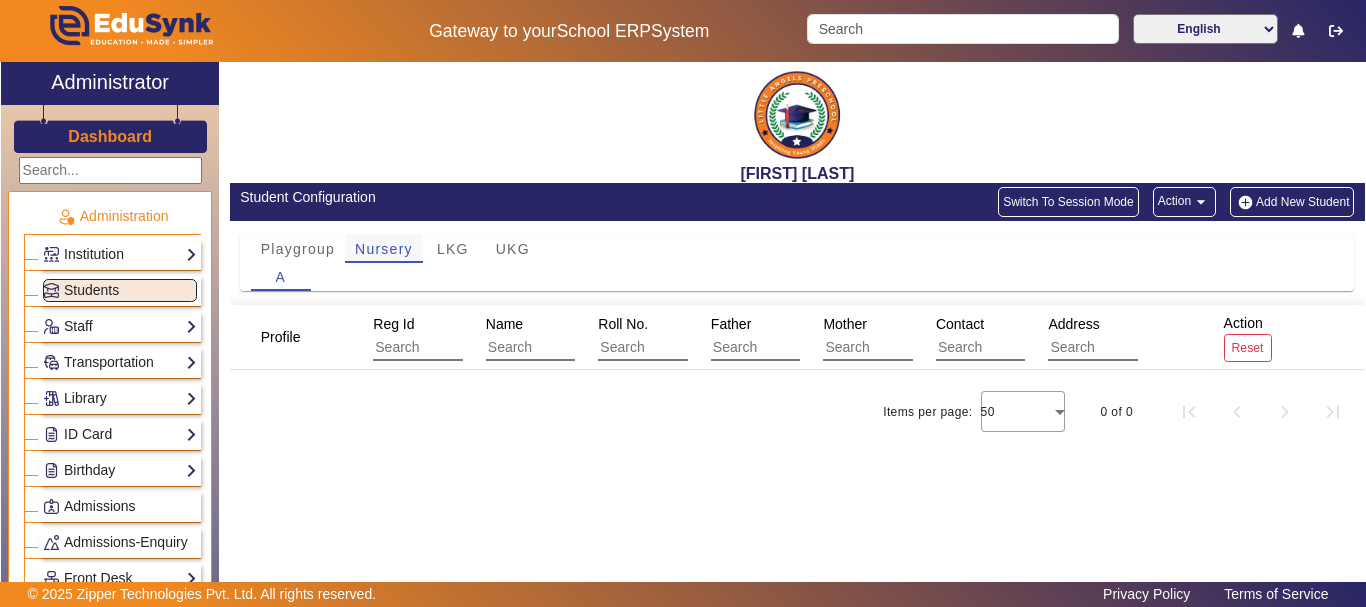 scroll, scrollTop: 0, scrollLeft: 0, axis: both 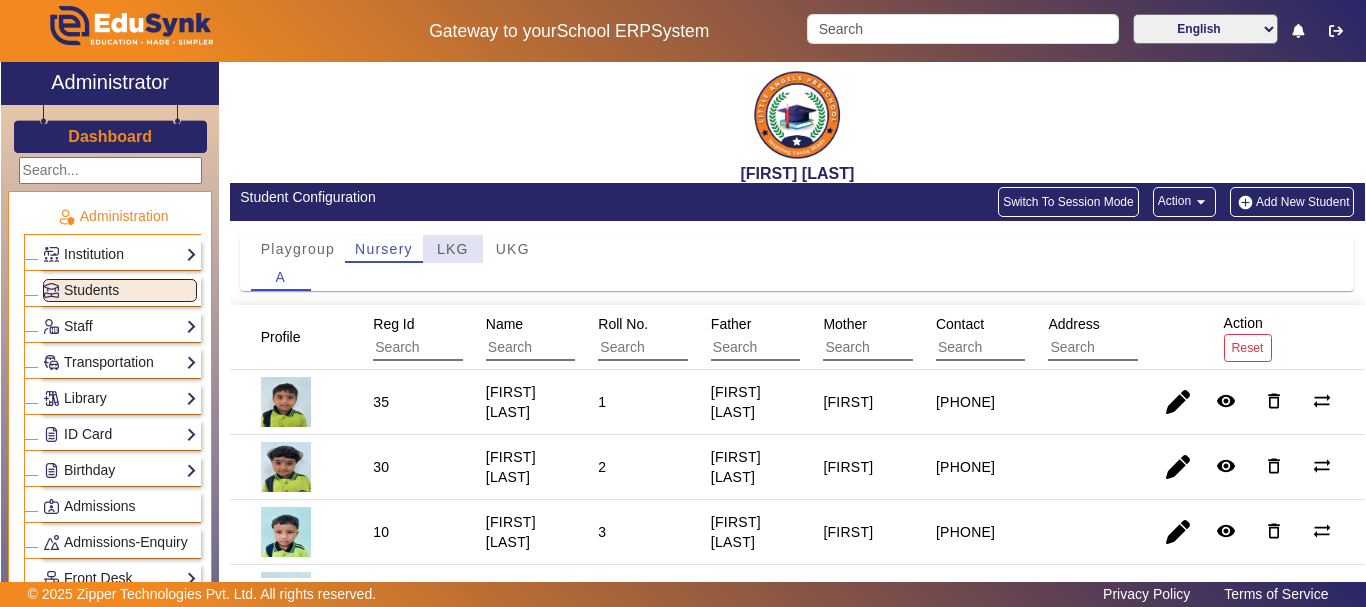 click on "LKG" at bounding box center (453, 249) 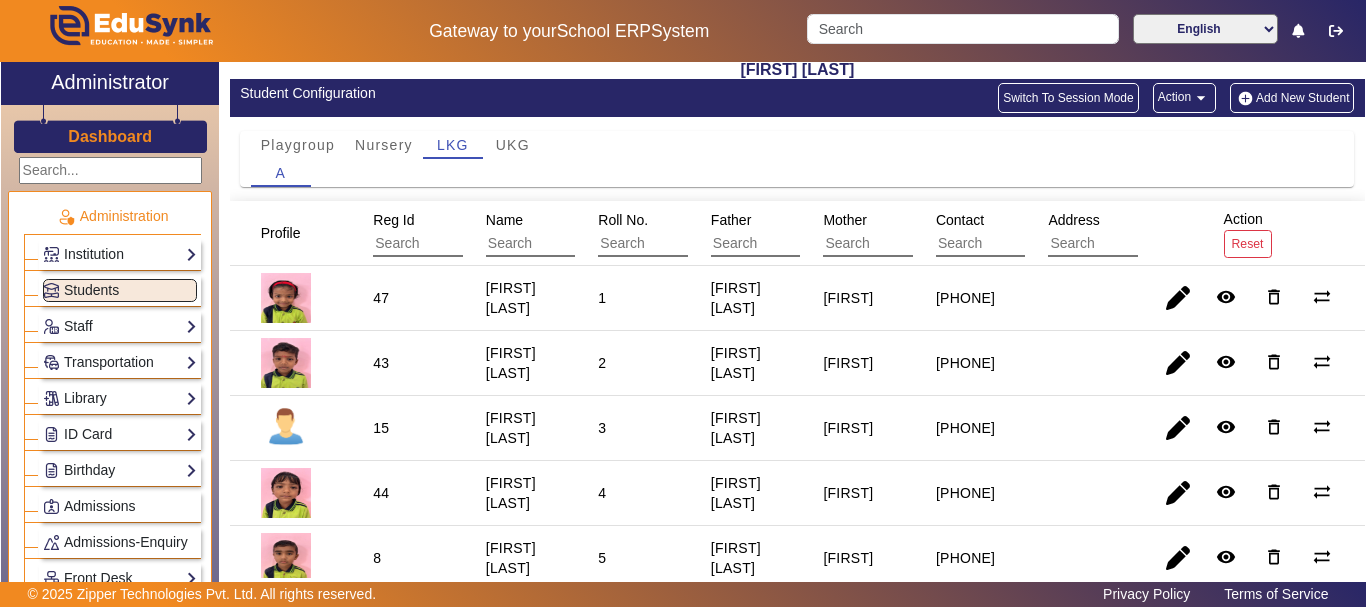 scroll, scrollTop: 0, scrollLeft: 0, axis: both 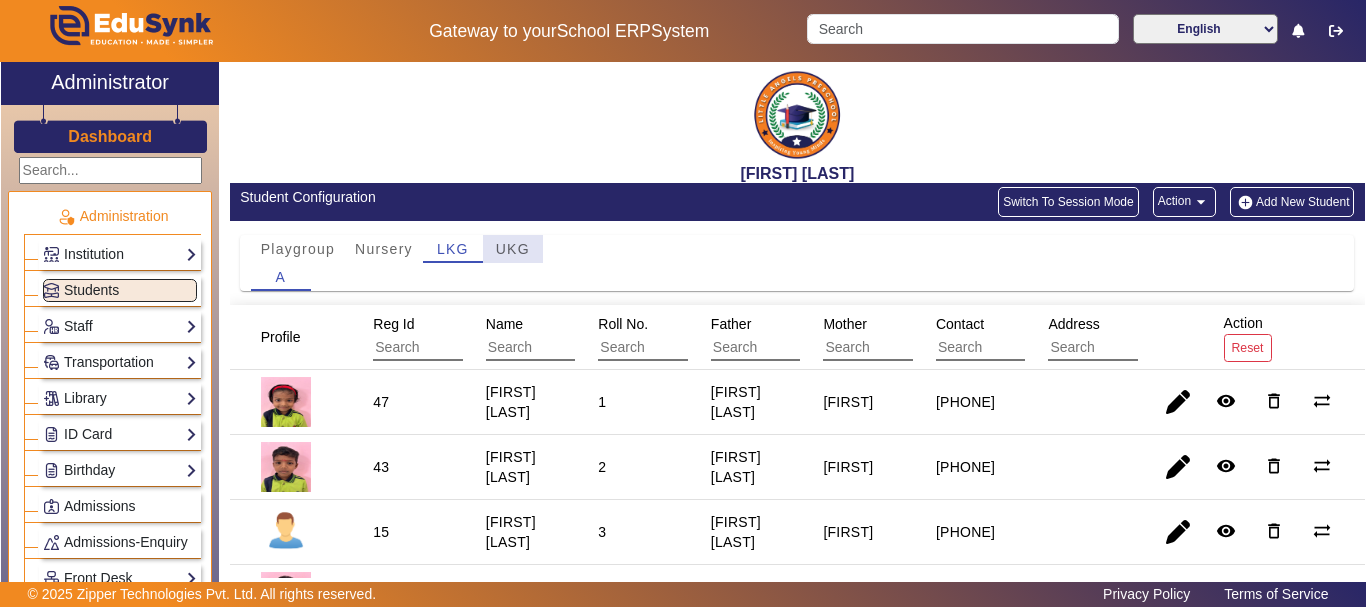 click on "UKG" at bounding box center (513, 249) 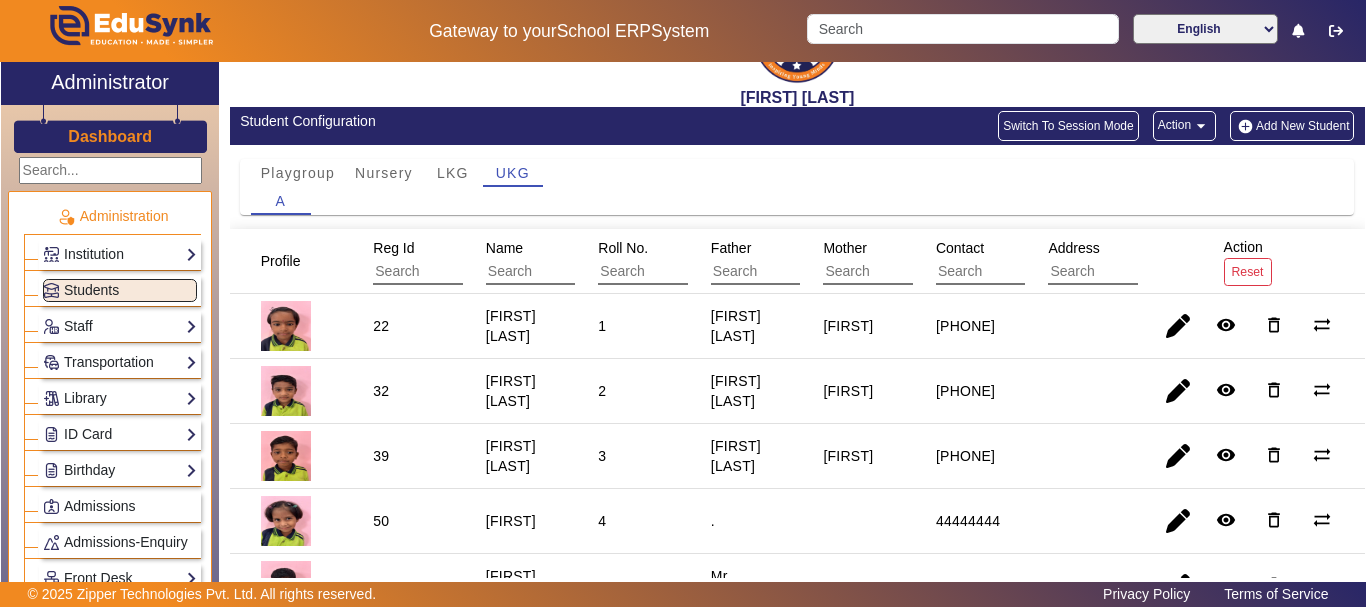 scroll, scrollTop: 61, scrollLeft: 0, axis: vertical 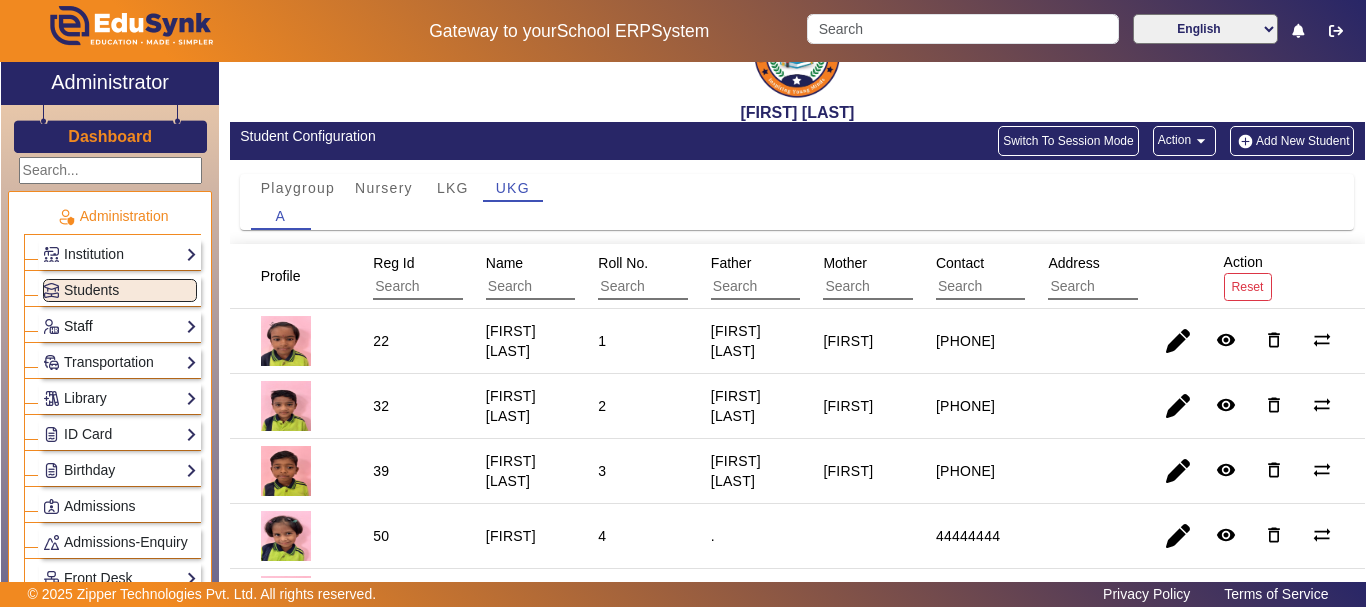 click on "Staff" 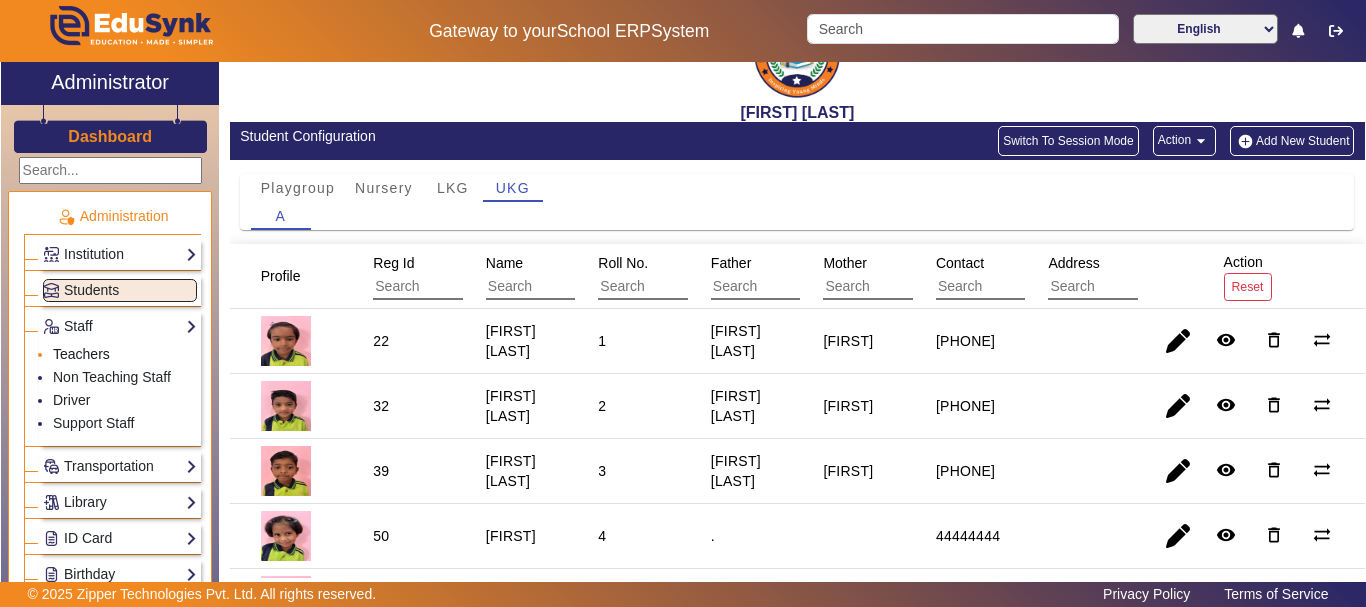 click on "Teachers" 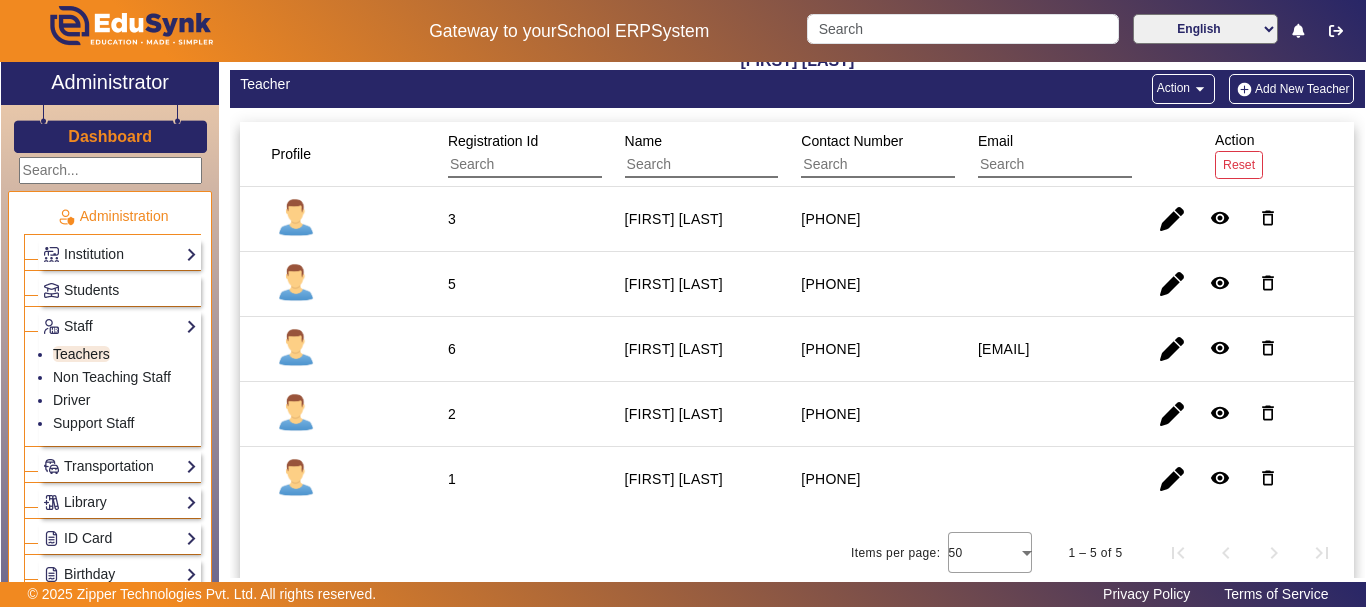 scroll, scrollTop: 116, scrollLeft: 0, axis: vertical 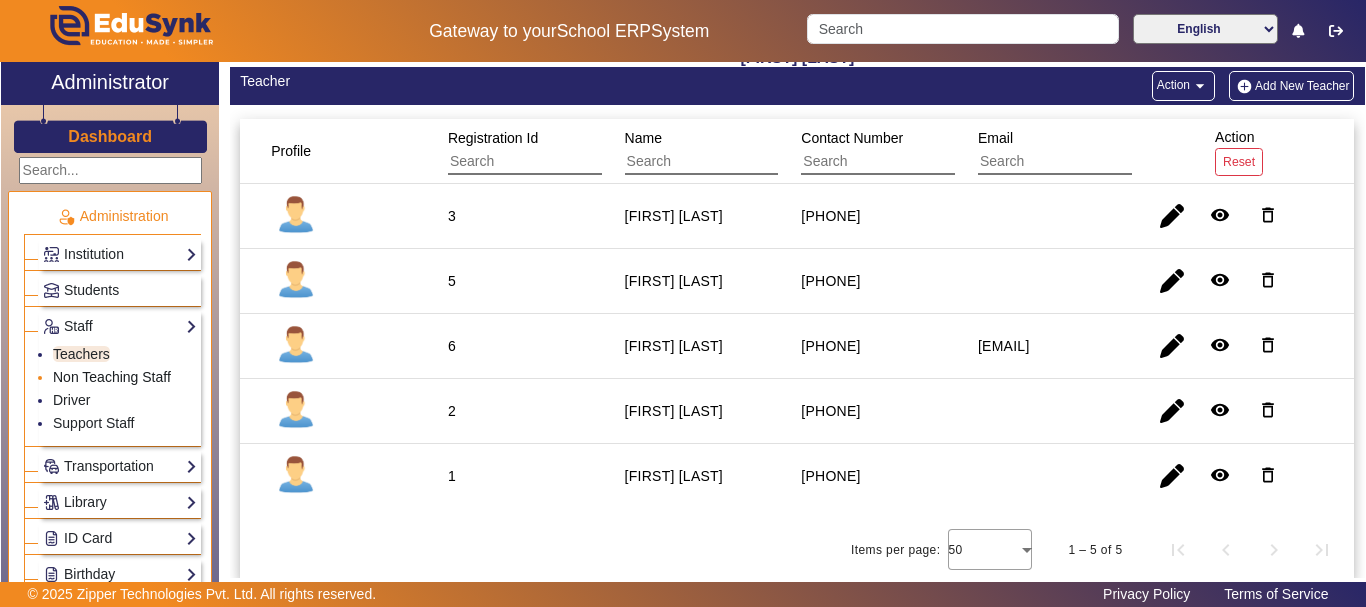 click on "Non Teaching Staff" 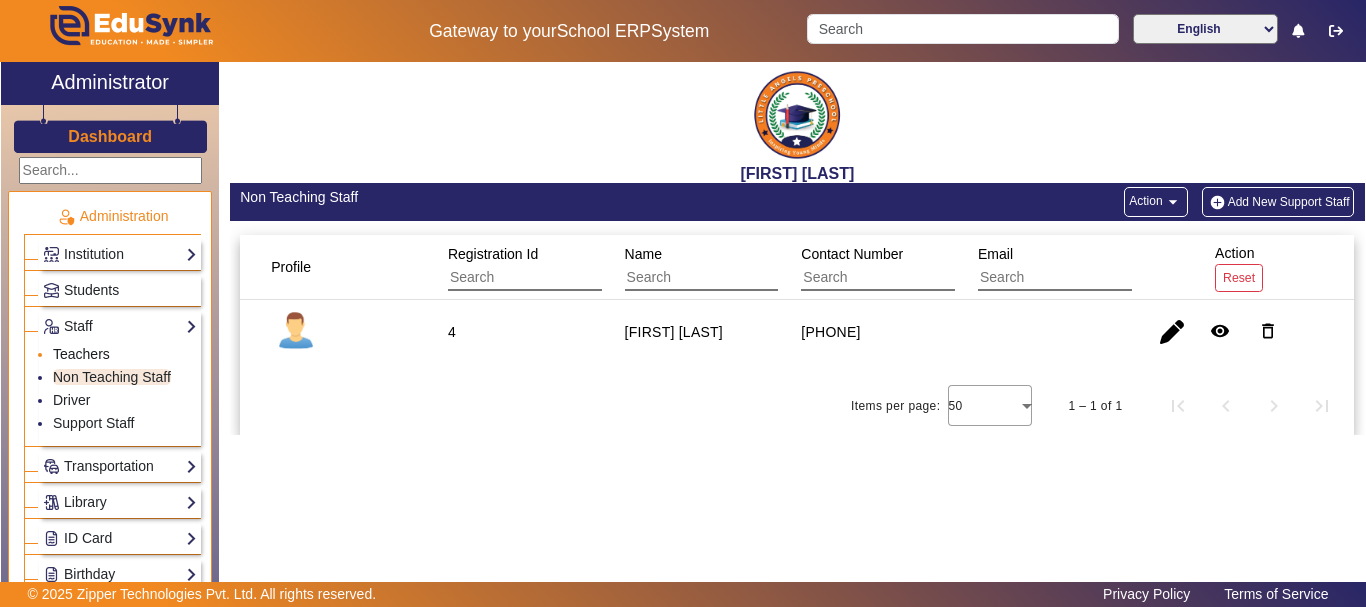 click on "Teachers" 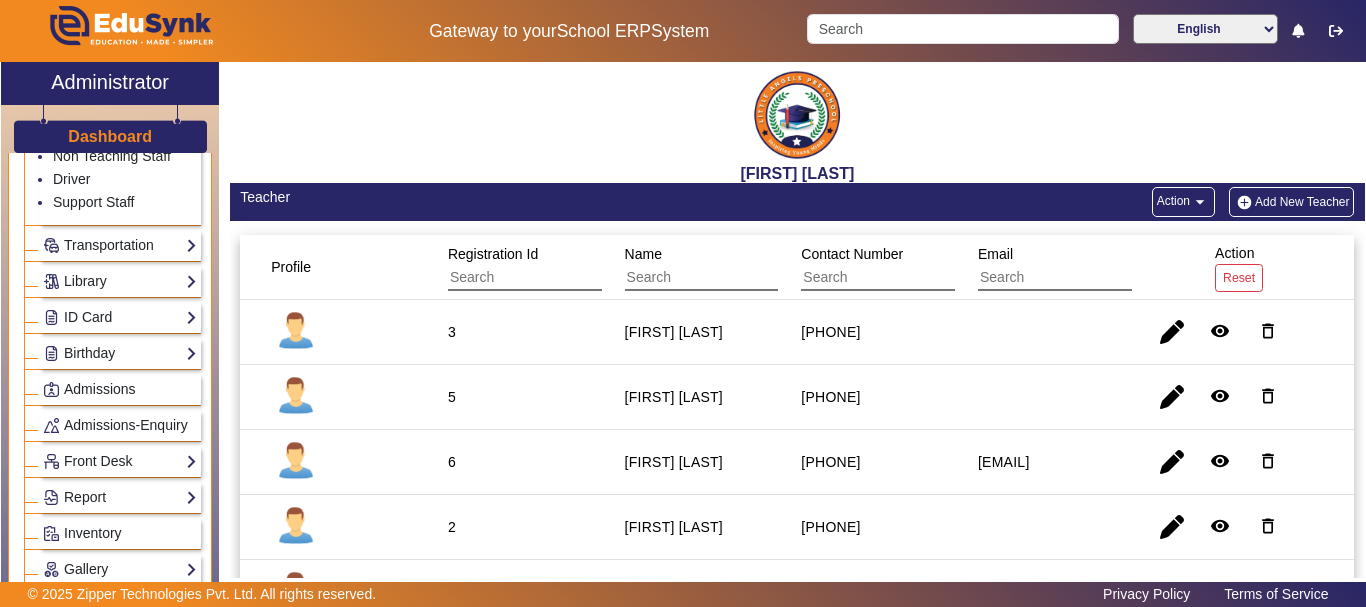 scroll, scrollTop: 225, scrollLeft: 0, axis: vertical 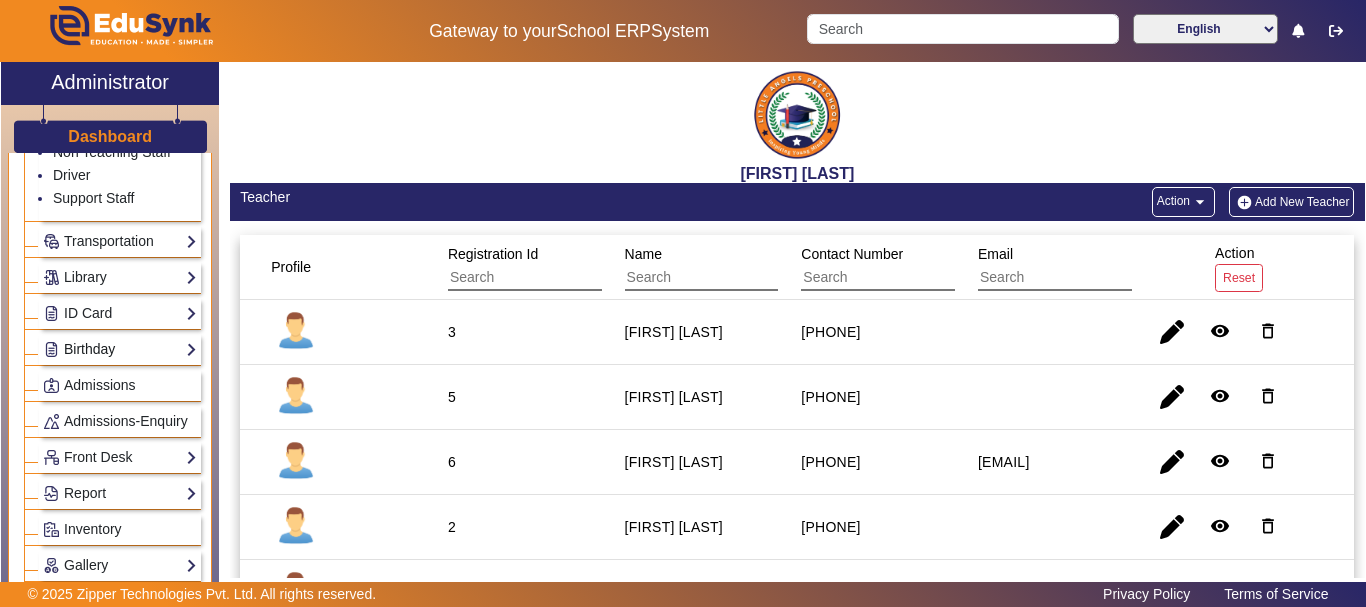 click on "Birthday" 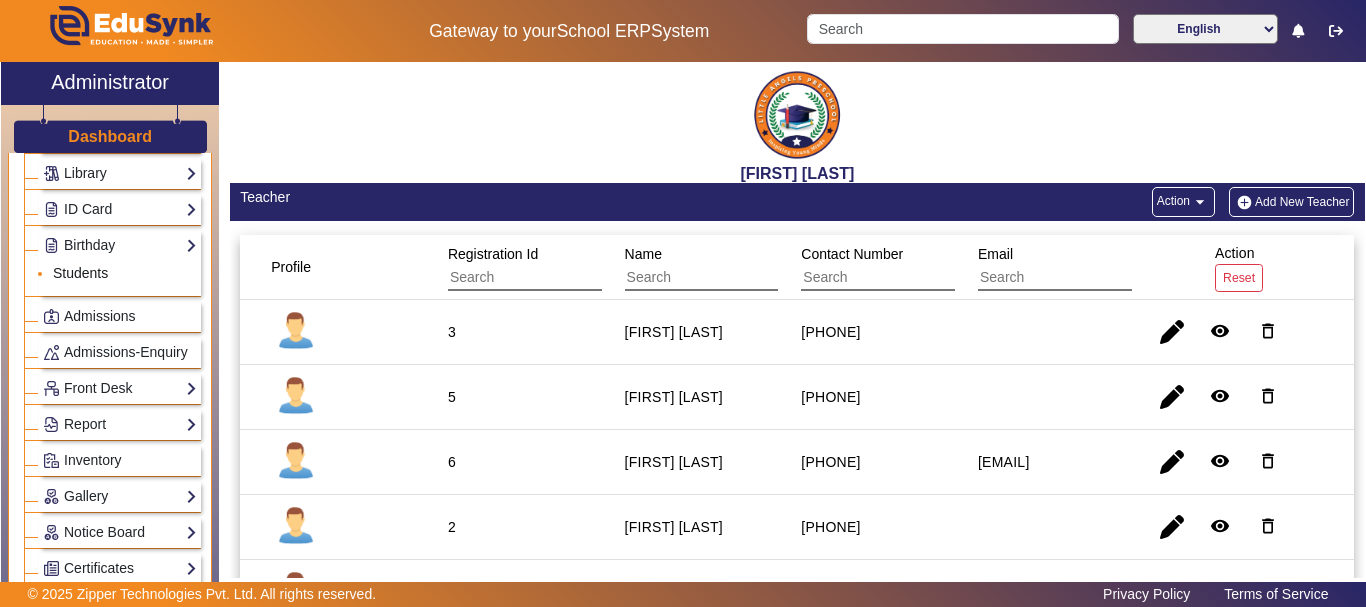 click on "Students" 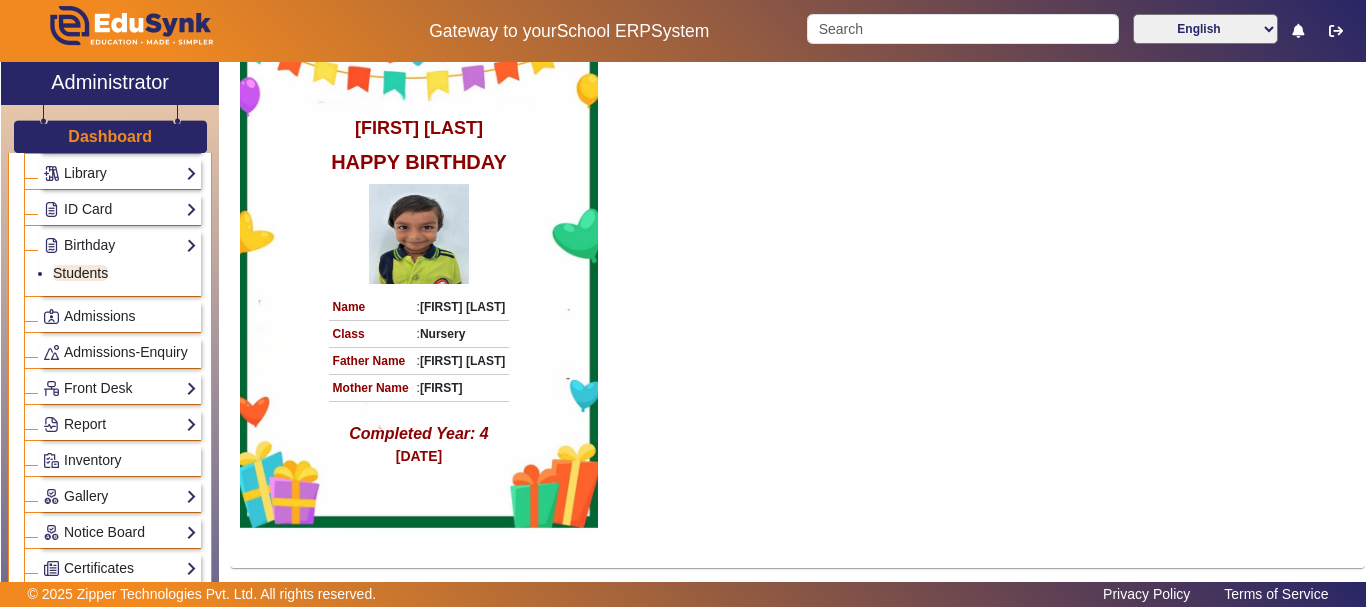 scroll, scrollTop: 367, scrollLeft: 0, axis: vertical 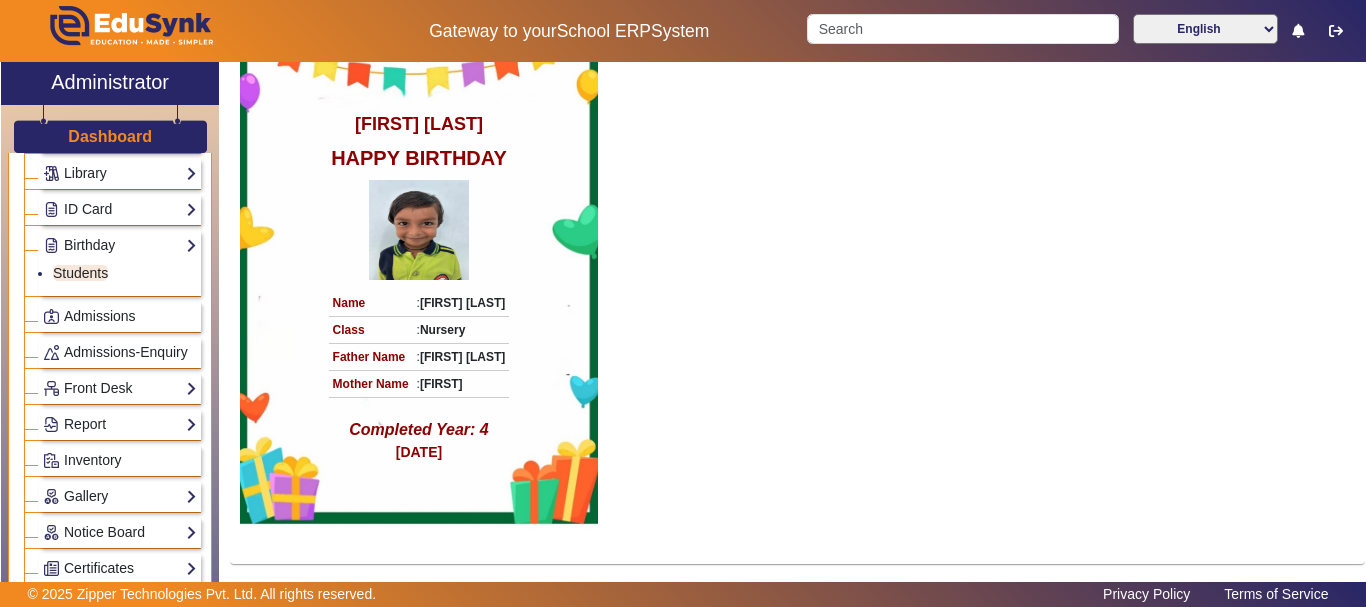 click on "Dashboard" 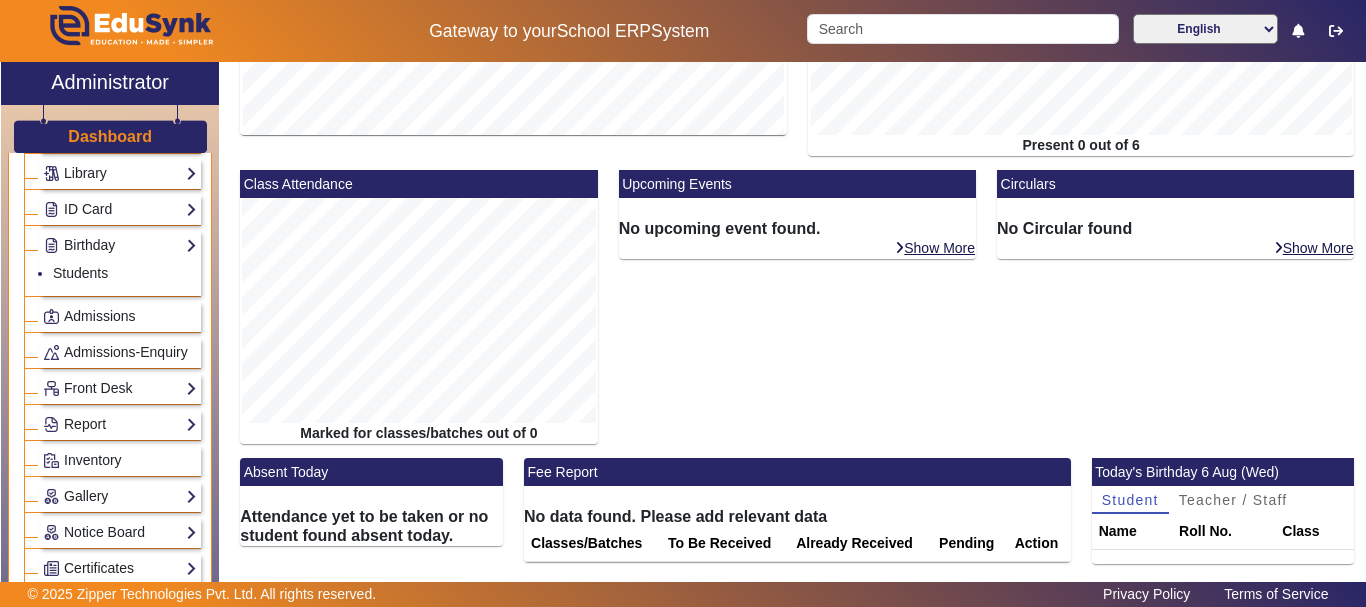 scroll, scrollTop: 301, scrollLeft: 0, axis: vertical 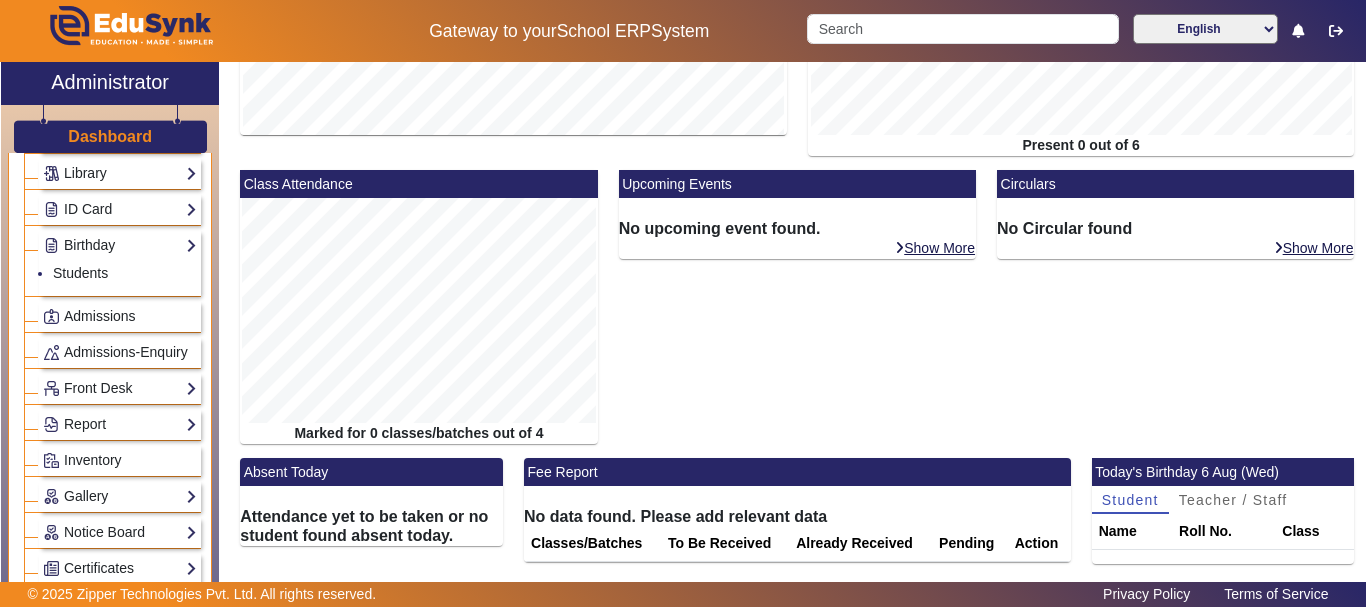 click on "Administration Institution Institution Details Session Configuration Classes/Batches Subjects Students Staff Teachers Non Teaching Staff Driver Support Staff Transportation Overview Vehicle Directory Routes Trip Record Library Overview Configuration Book Lists Issue a Book List of Books Issued Card Penalties ID Card Students Teachers Non Teaching Staff Template Birthday Students Admissions Admissions-Enquiry Front Desk Visitors Book Postal Receipt Postal Dispatch Phone Call Logs Complaint Book Report Import History App Invites Other Reports Inventory Gallery List Add Notice Board List Add Certificates Certificates TC Bonafide User Settings Roles Users Settings Biometric Configuration Live Class Setup Bank Account Chat Settings Sequence Change Password Subscription Promotion Profile Photo Add Profile Photo Profile Photo List" 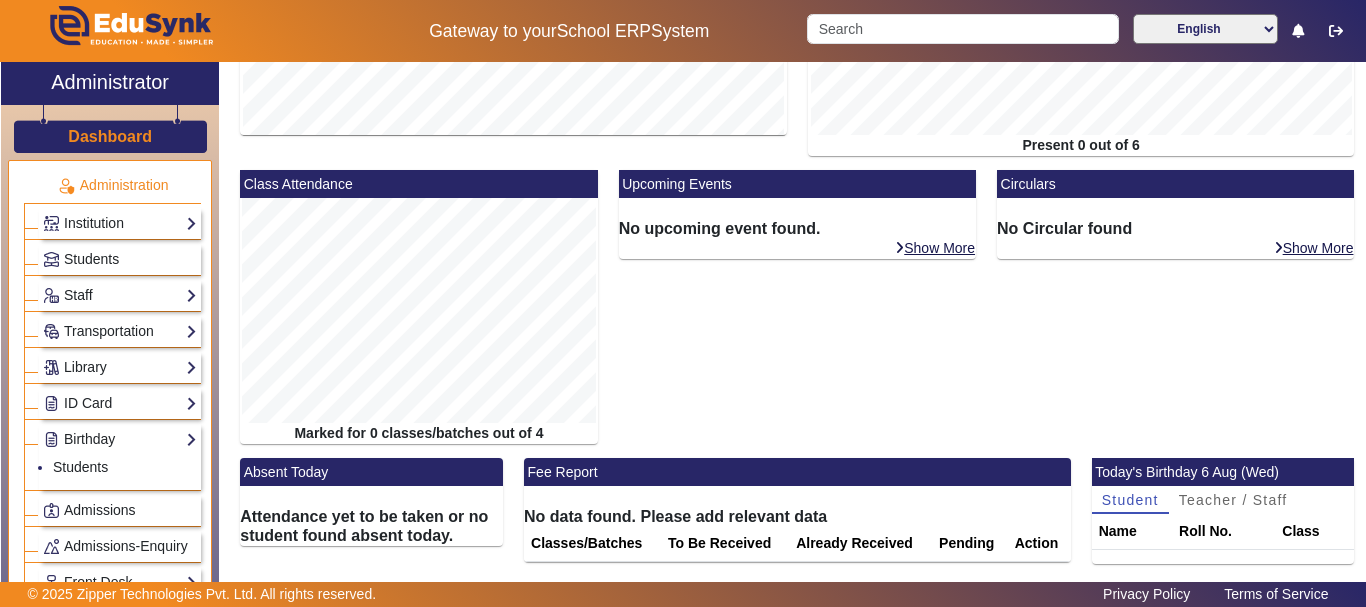 scroll, scrollTop: 0, scrollLeft: 0, axis: both 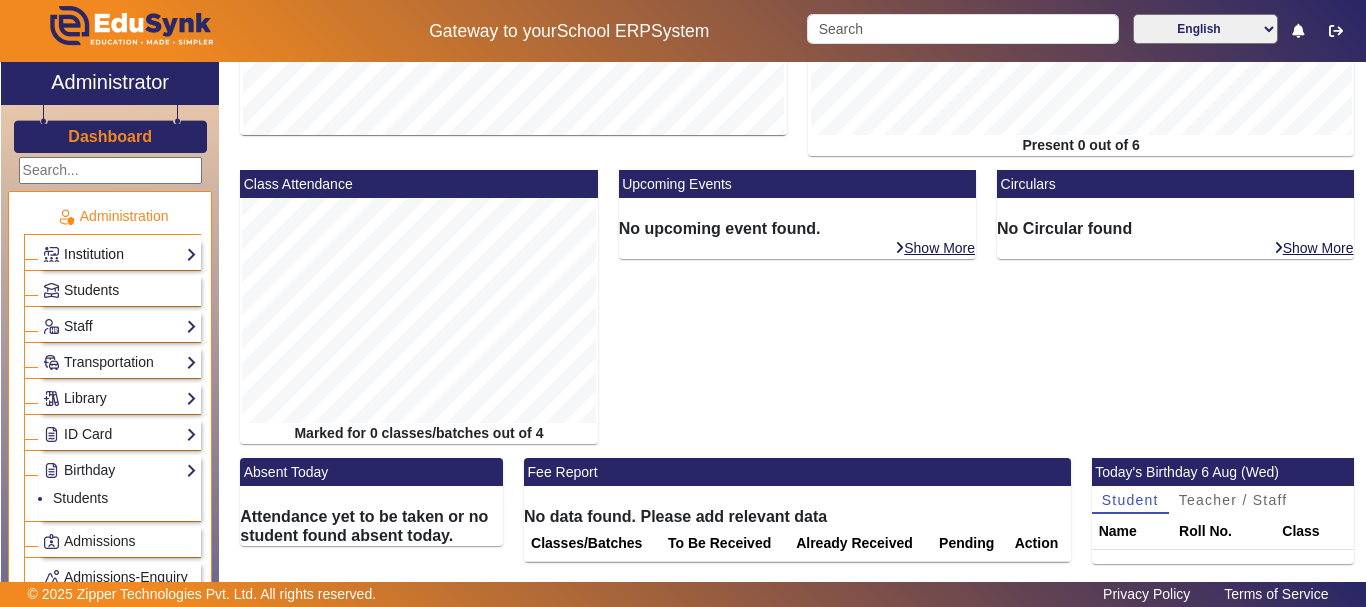click on "Institution" 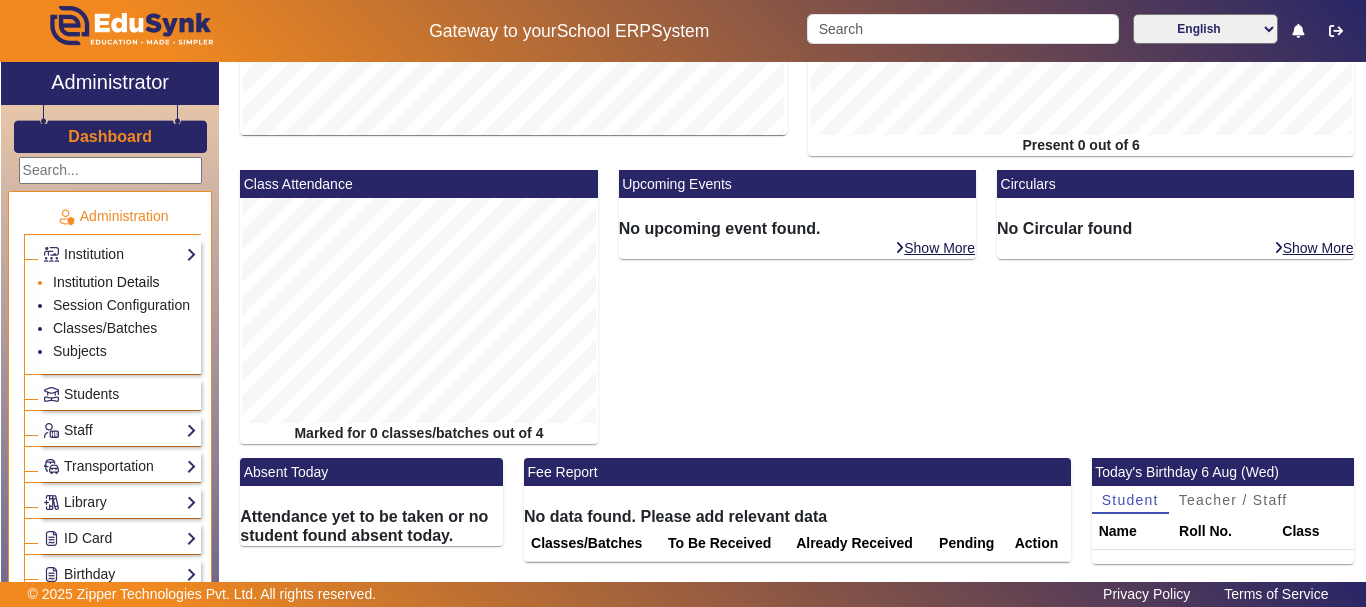 click on "Institution Details" 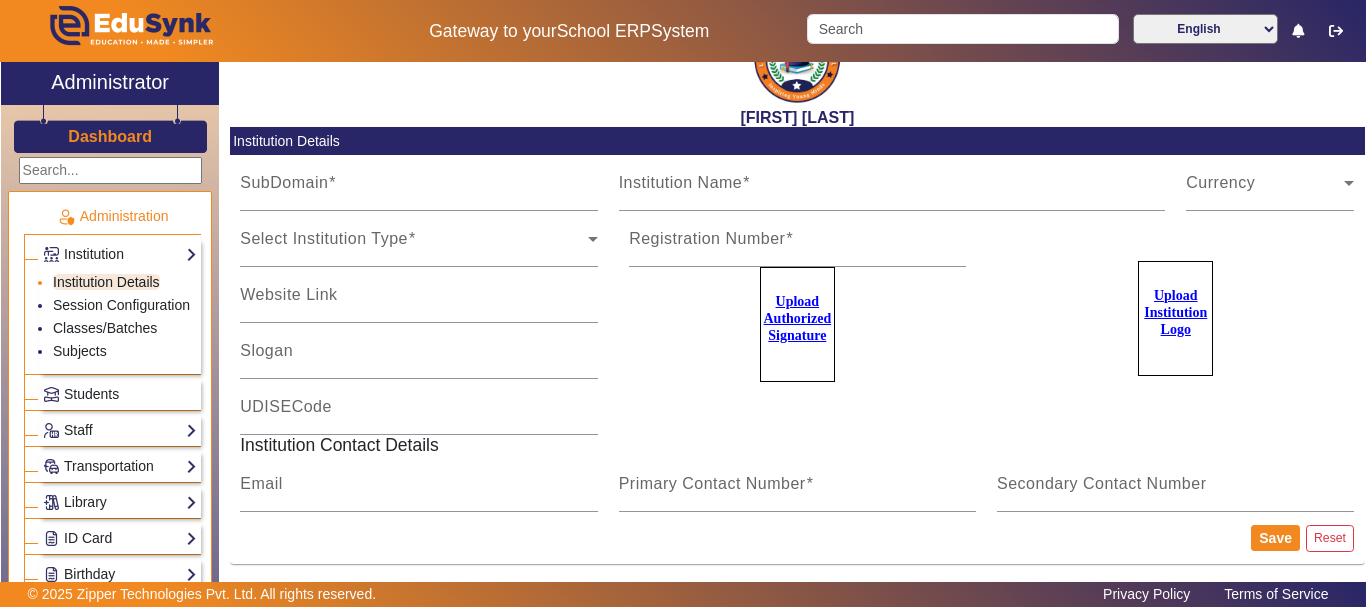 type on "LittleAnglesPN" 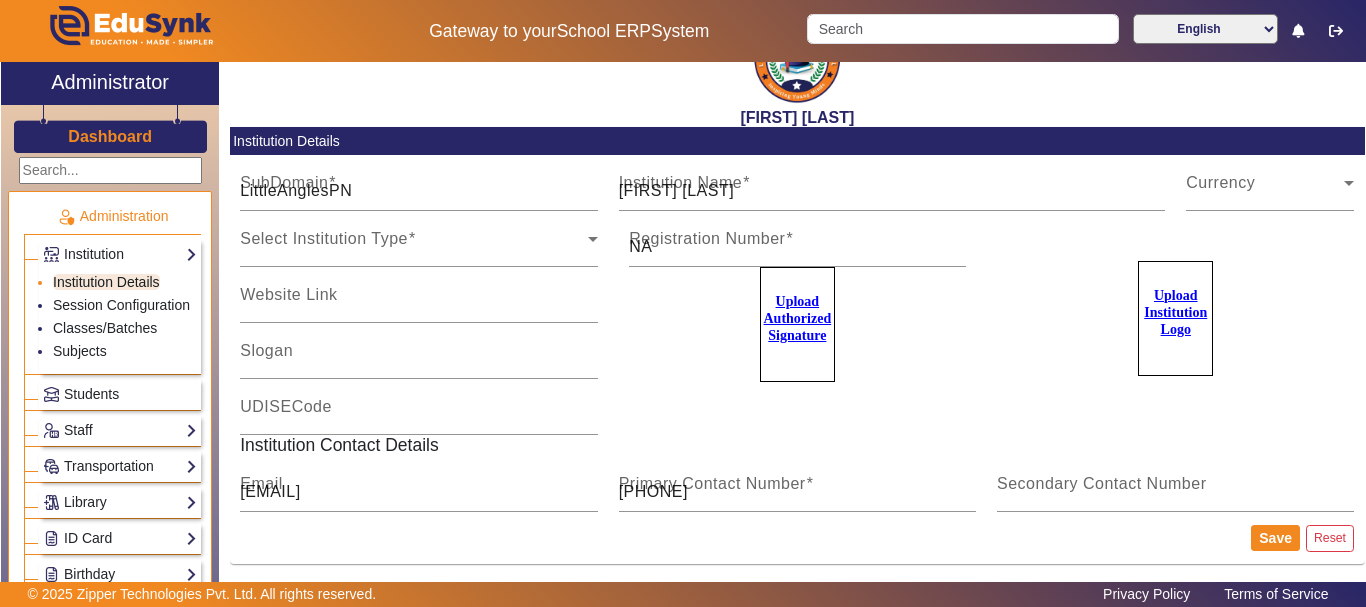 scroll, scrollTop: 367, scrollLeft: 0, axis: vertical 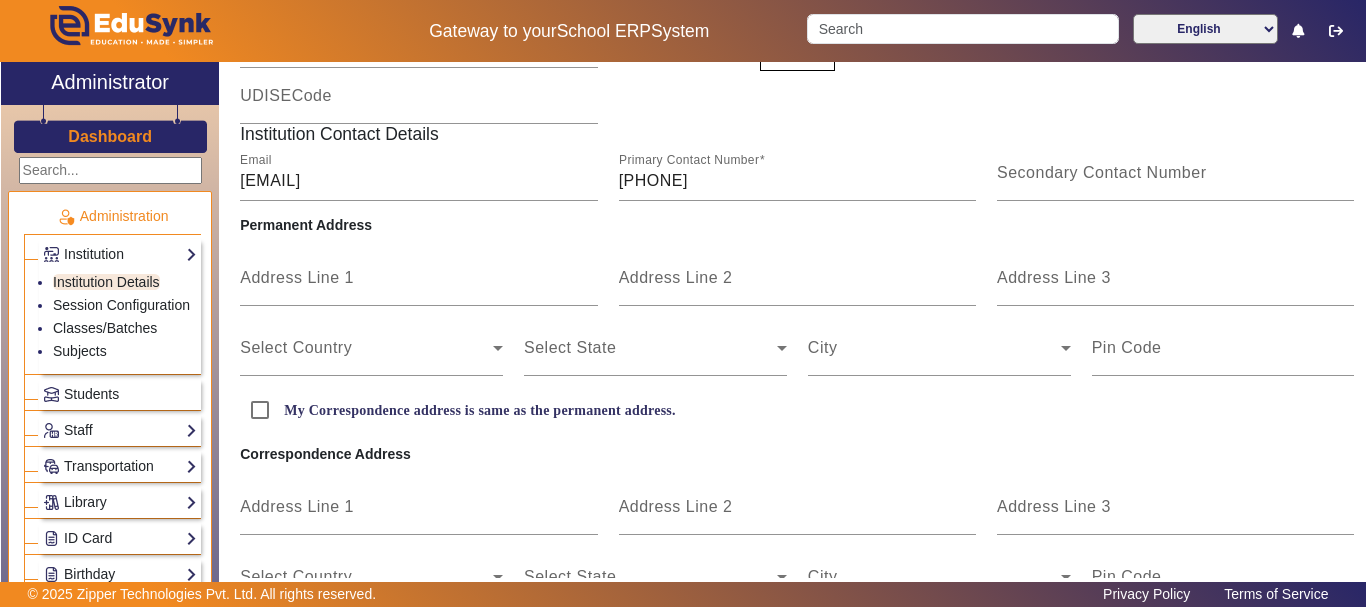 click on "Registration Number NA Upload Authorized Signature" 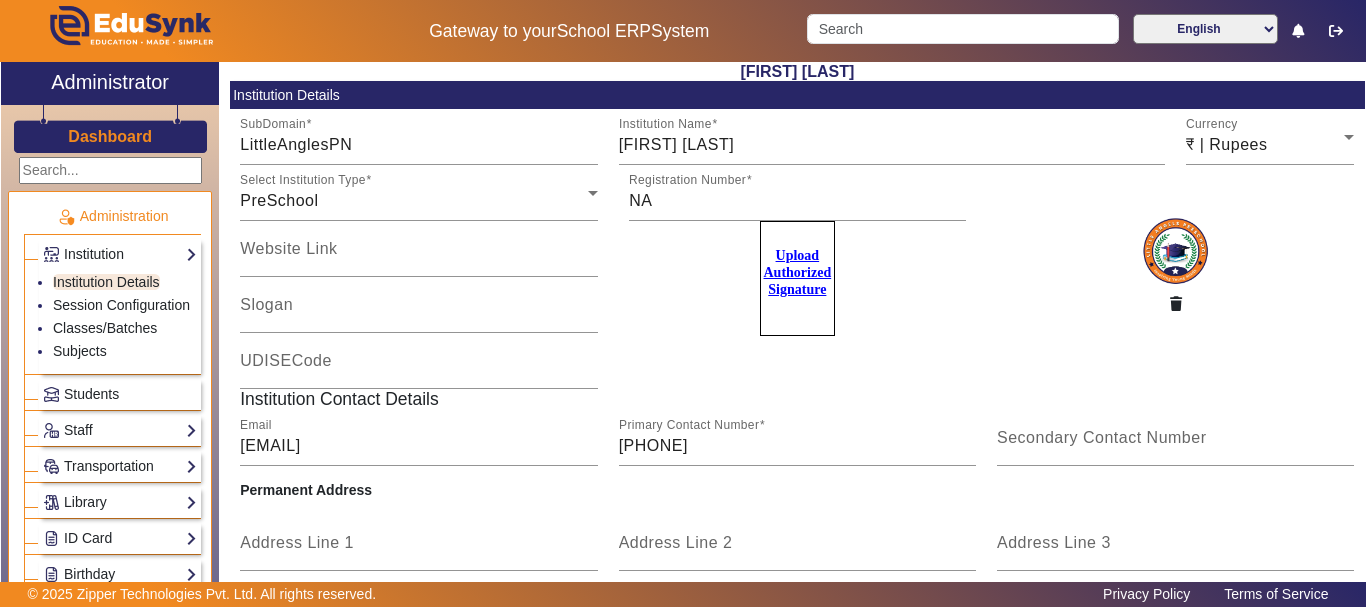 scroll, scrollTop: 58, scrollLeft: 0, axis: vertical 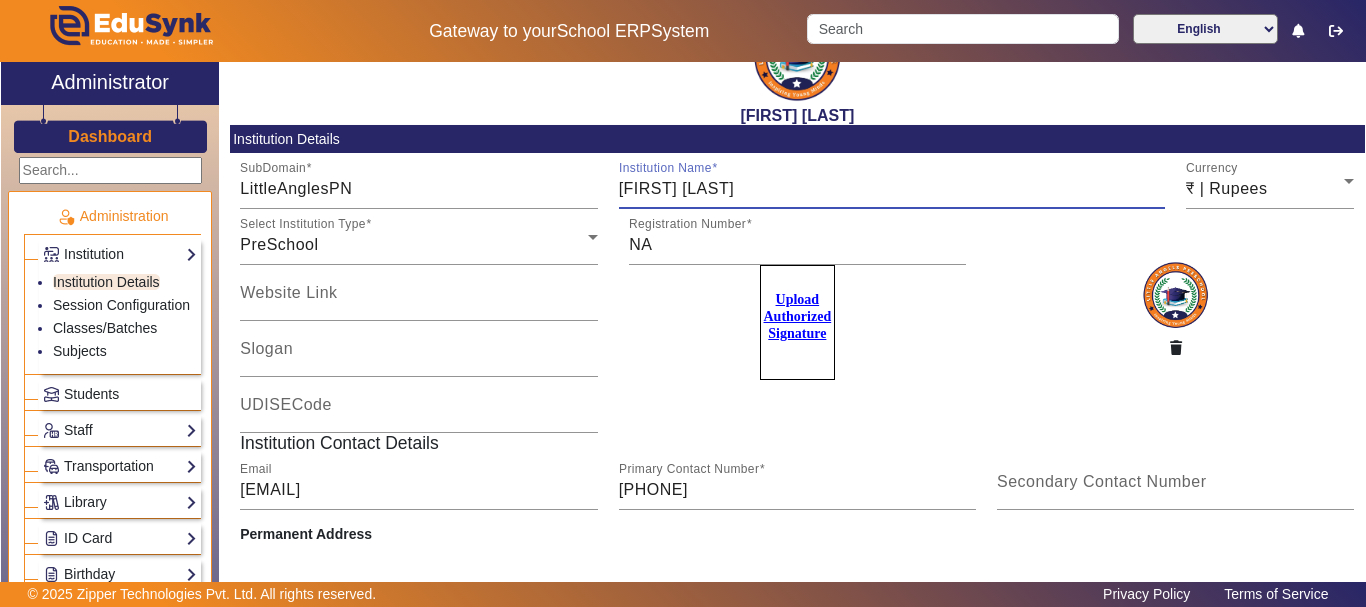 click on "[FIRST] [LAST]" at bounding box center (892, 189) 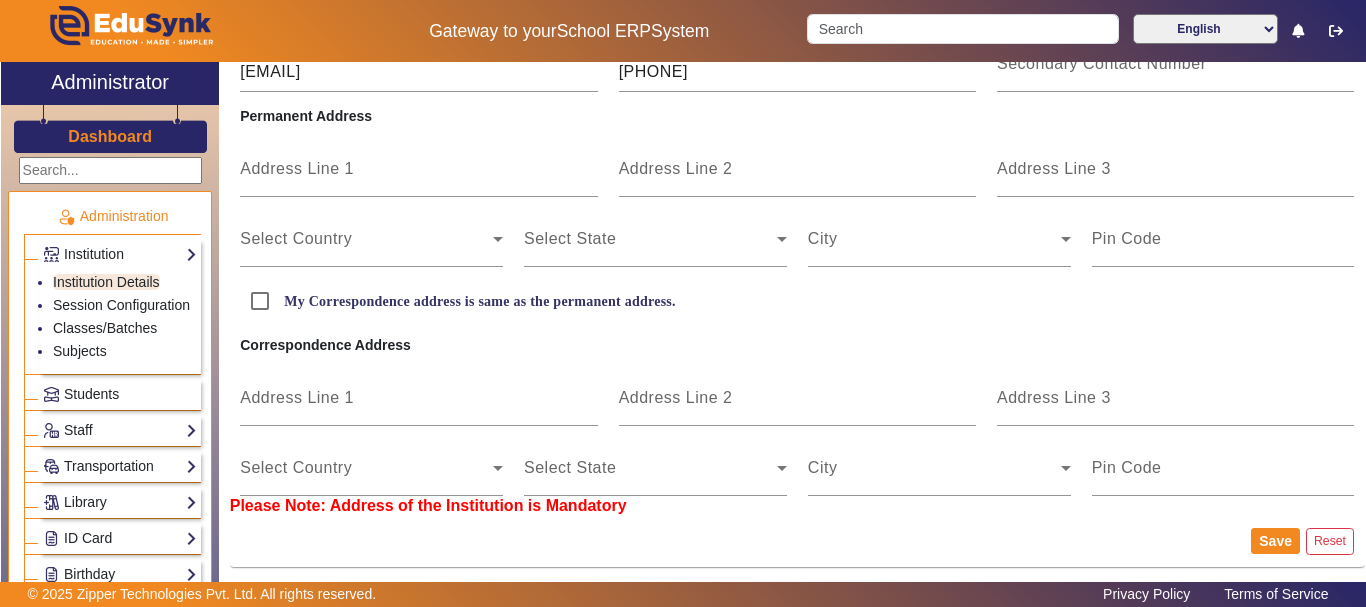 scroll, scrollTop: 479, scrollLeft: 0, axis: vertical 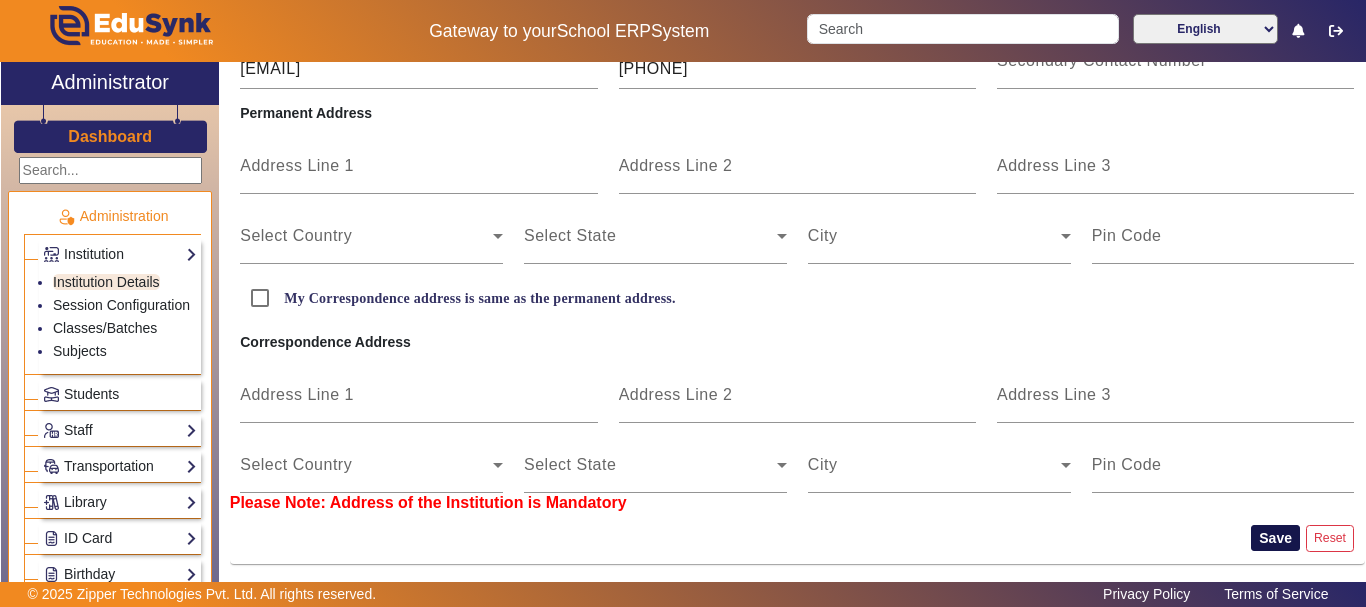 type on "[FIRST] [LAST]" 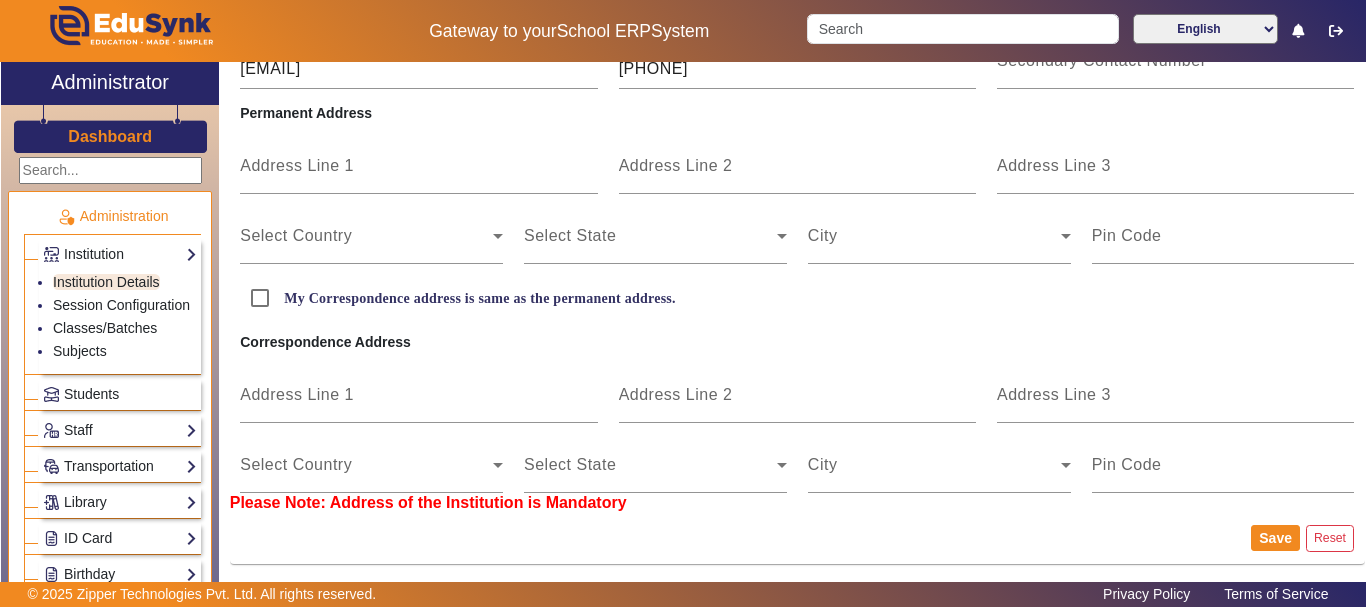 click on "Dashboard" 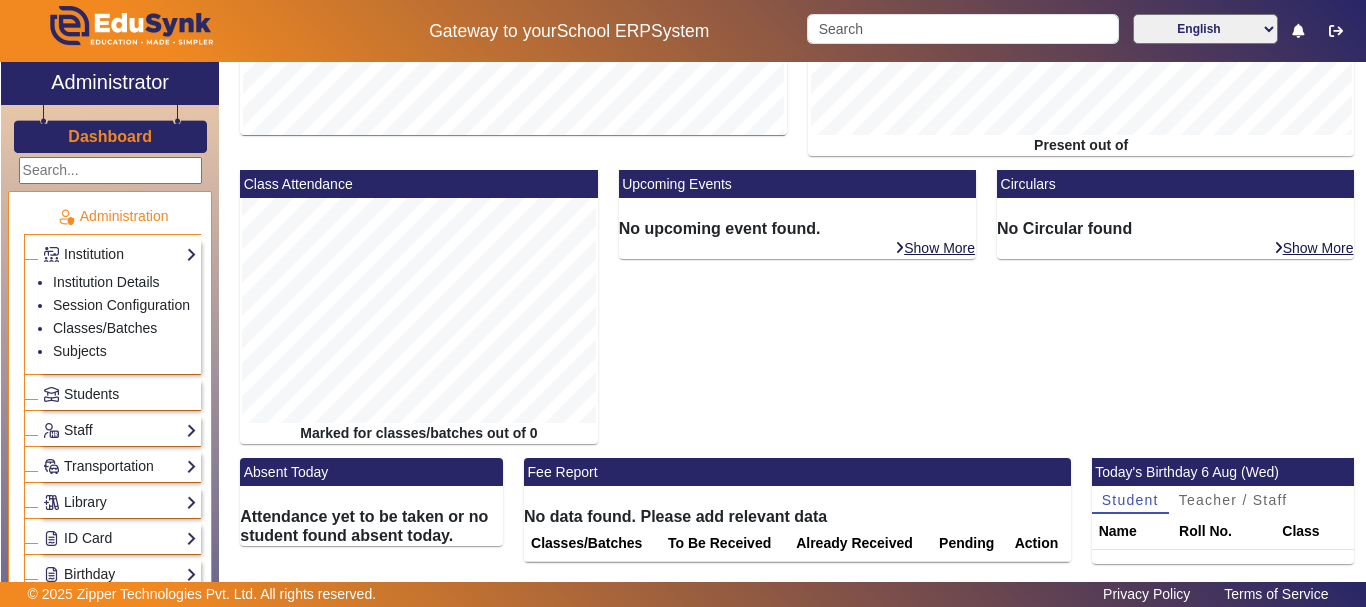 scroll, scrollTop: 301, scrollLeft: 0, axis: vertical 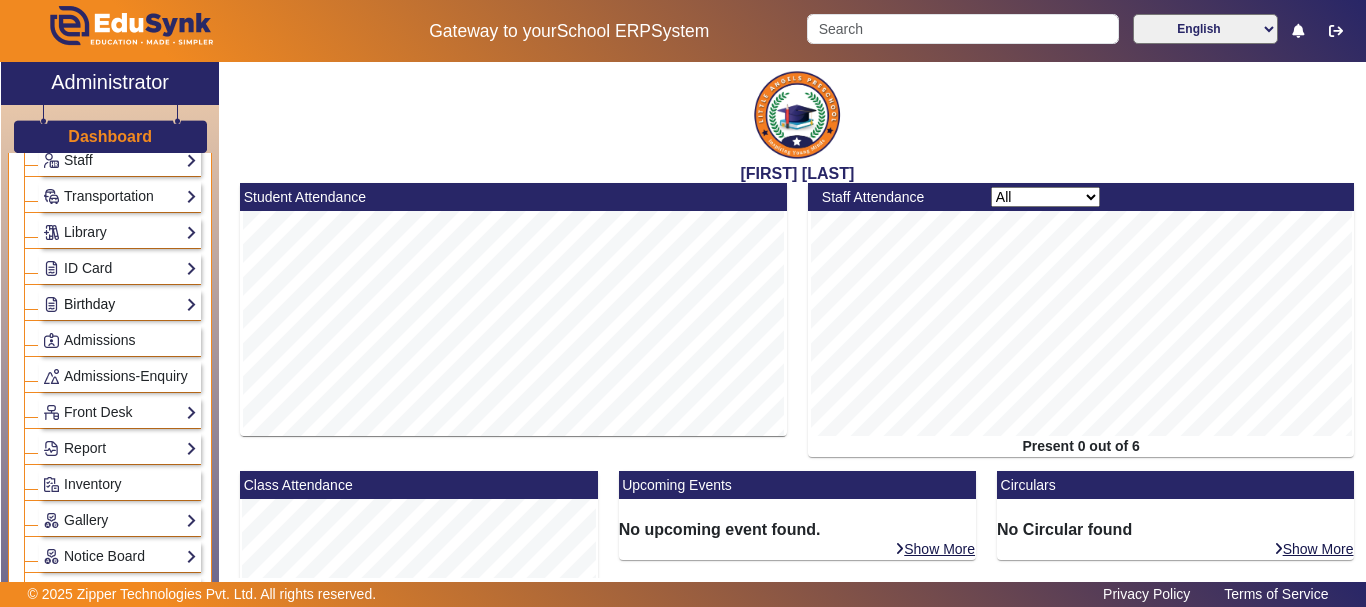 click on "Birthday" 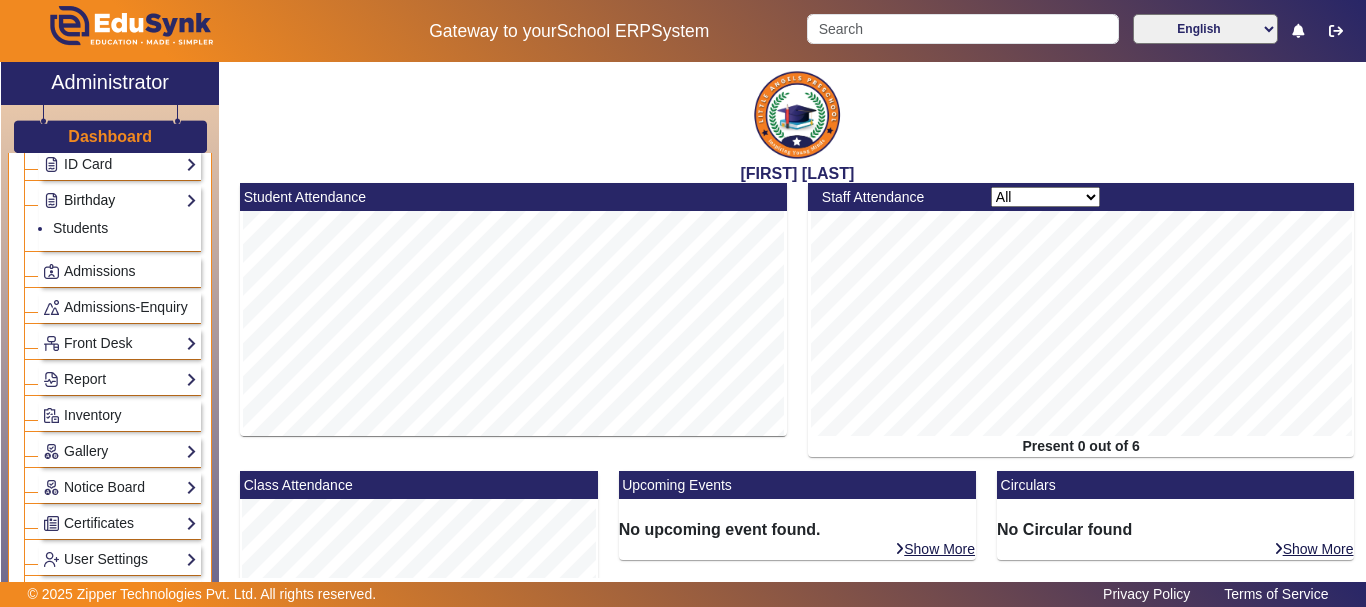 scroll, scrollTop: 145, scrollLeft: 0, axis: vertical 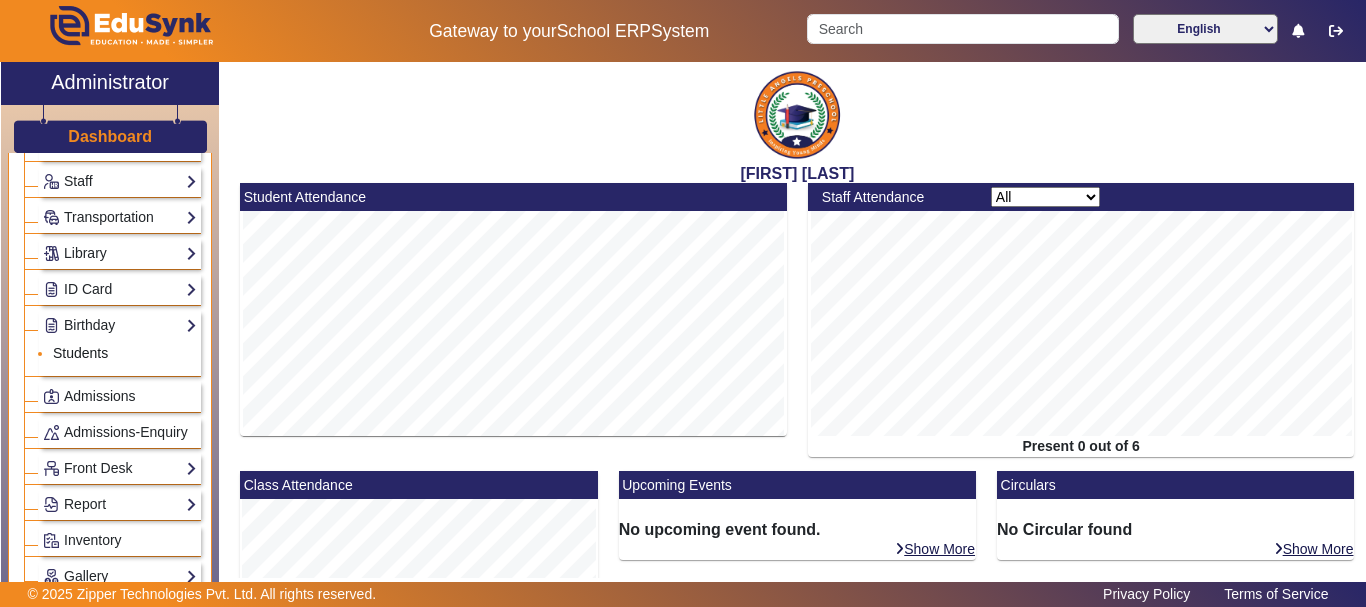 click on "Students" 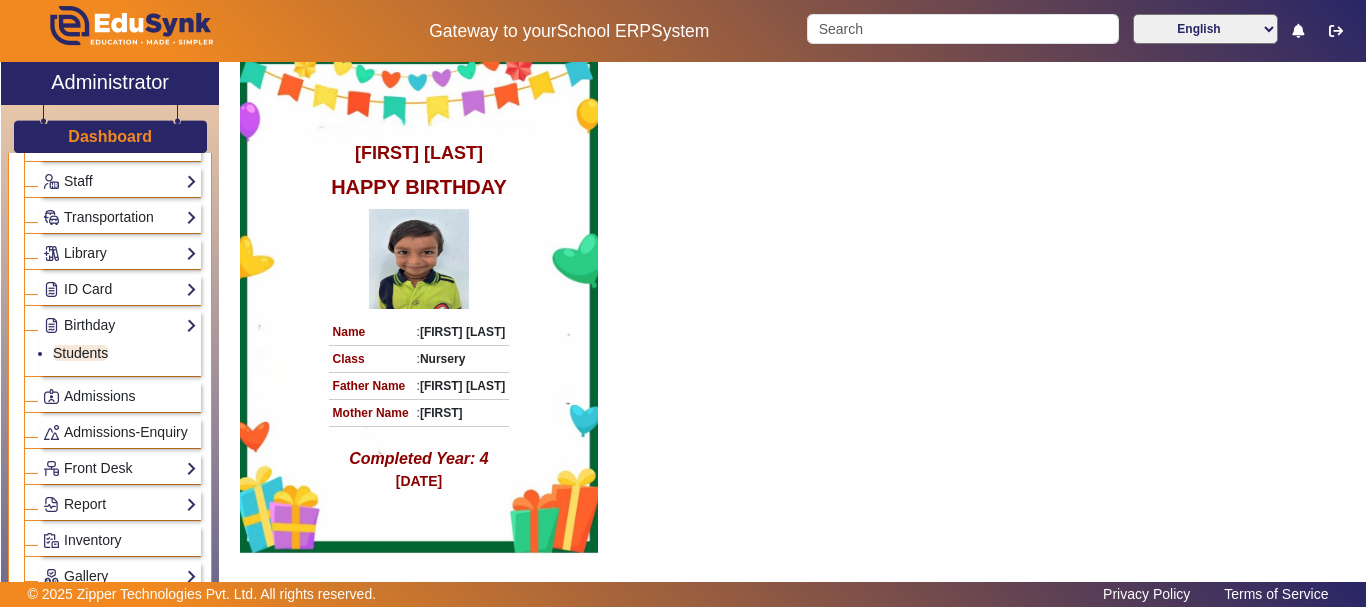 scroll, scrollTop: 362, scrollLeft: 0, axis: vertical 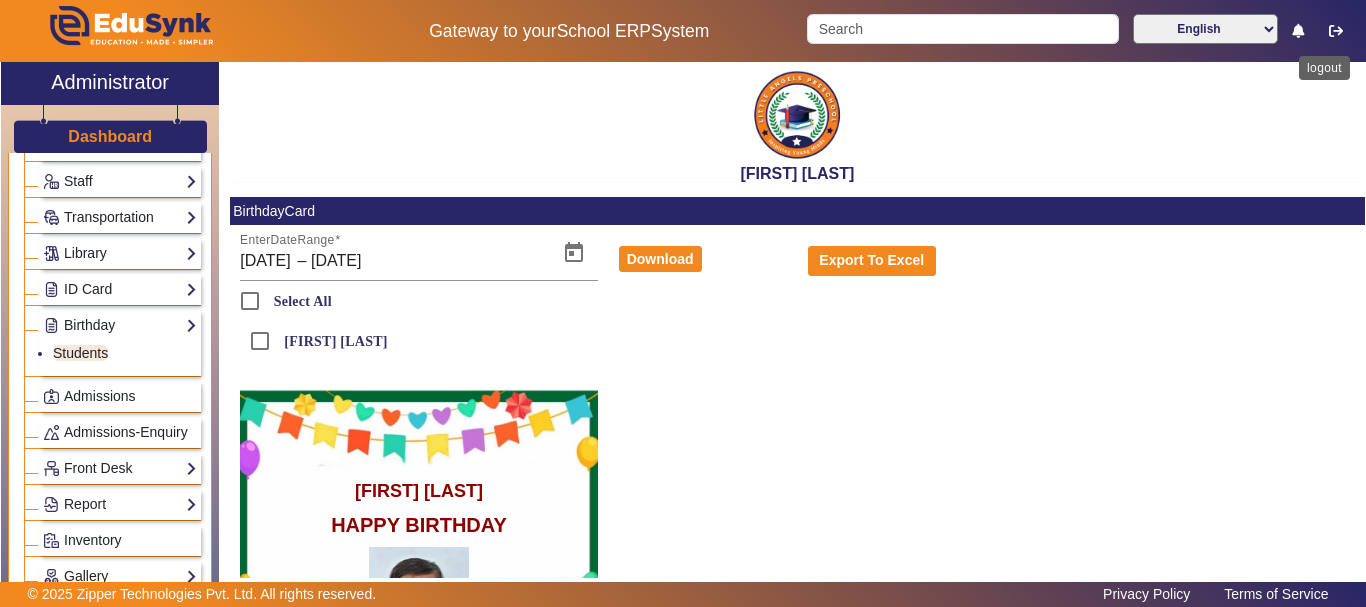 click 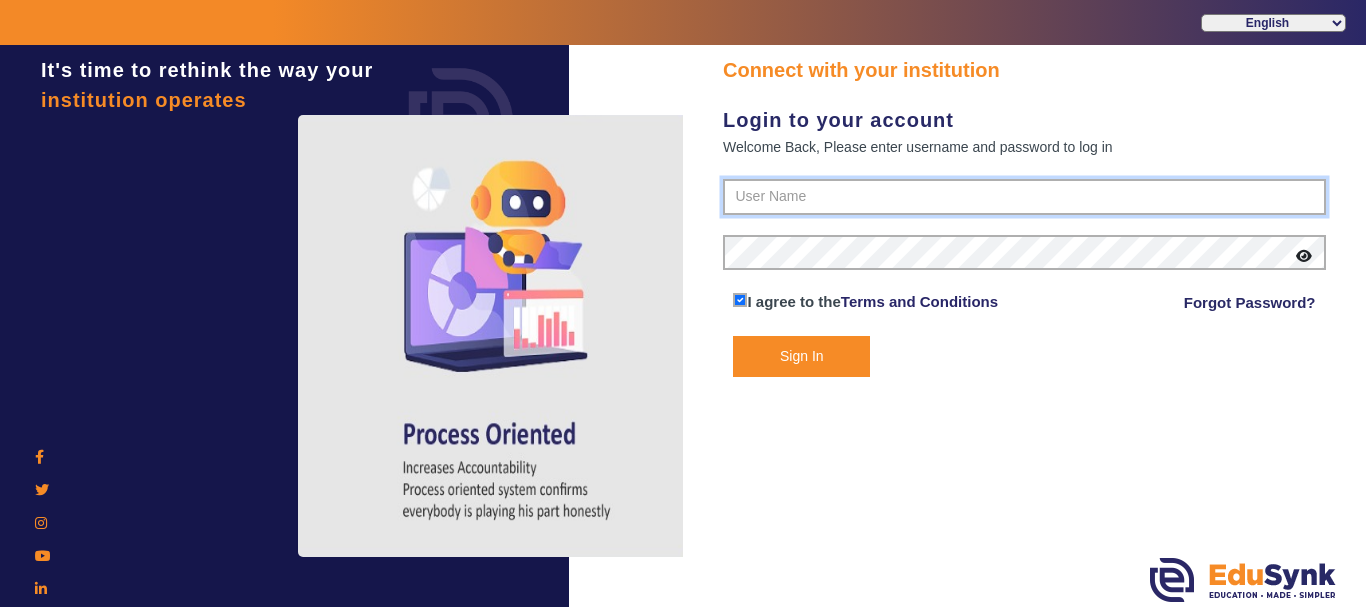 type on "[PHONE]" 